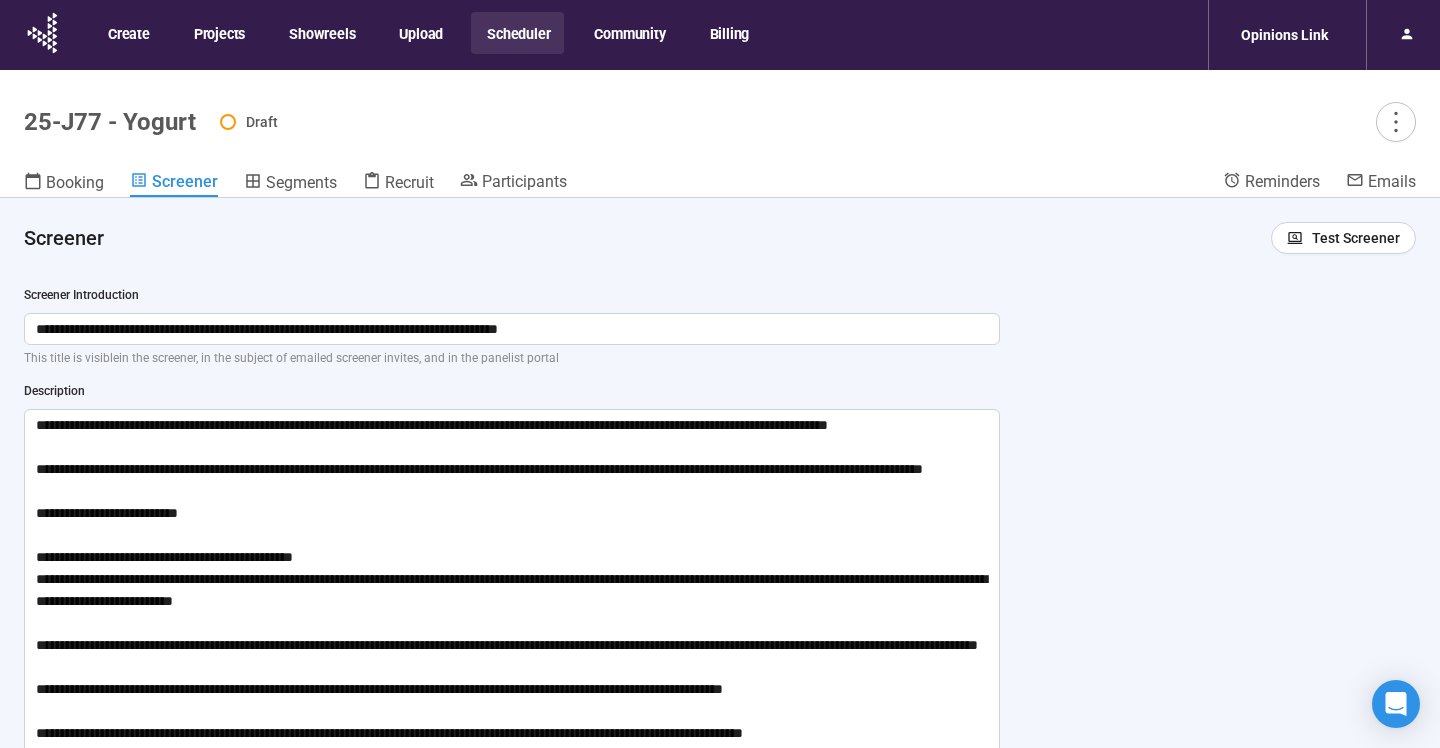 scroll, scrollTop: 5, scrollLeft: 0, axis: vertical 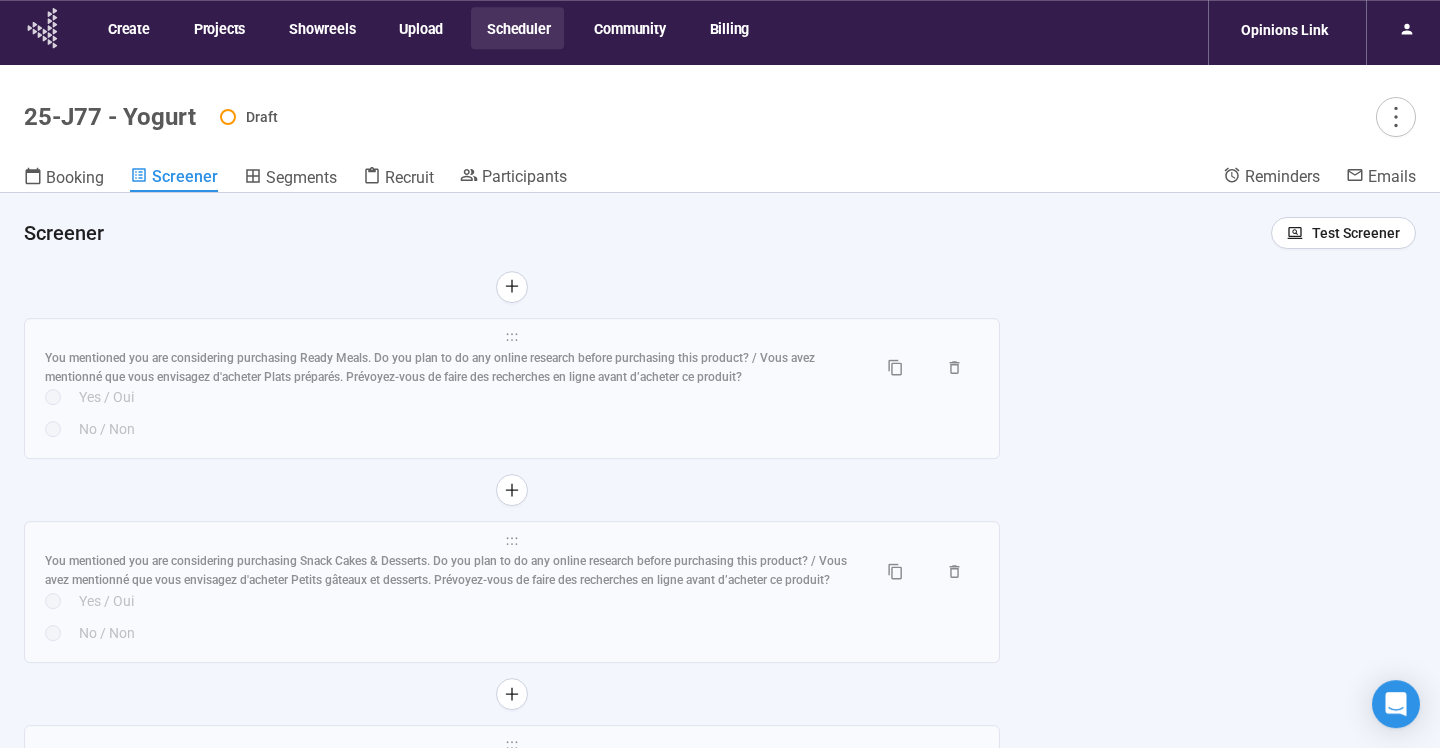 click 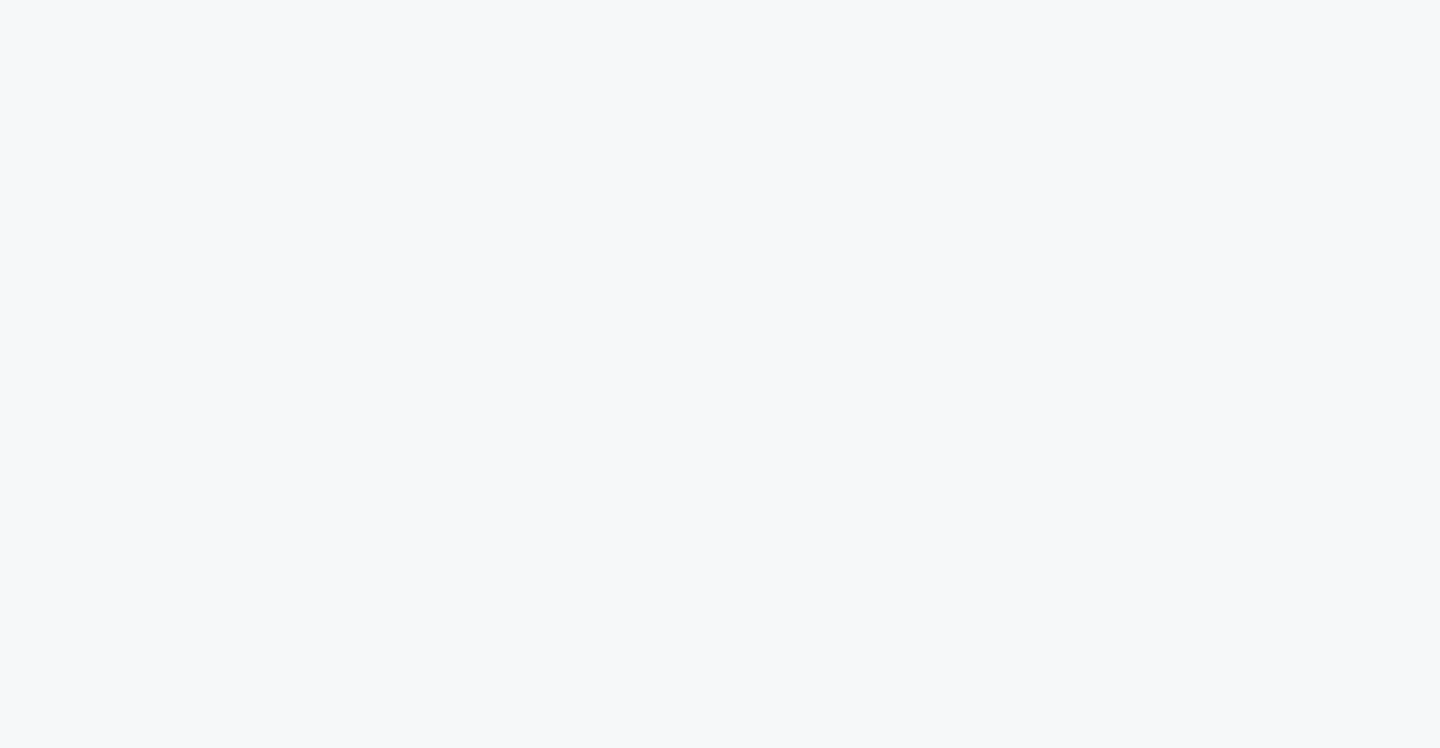 scroll, scrollTop: 0, scrollLeft: 0, axis: both 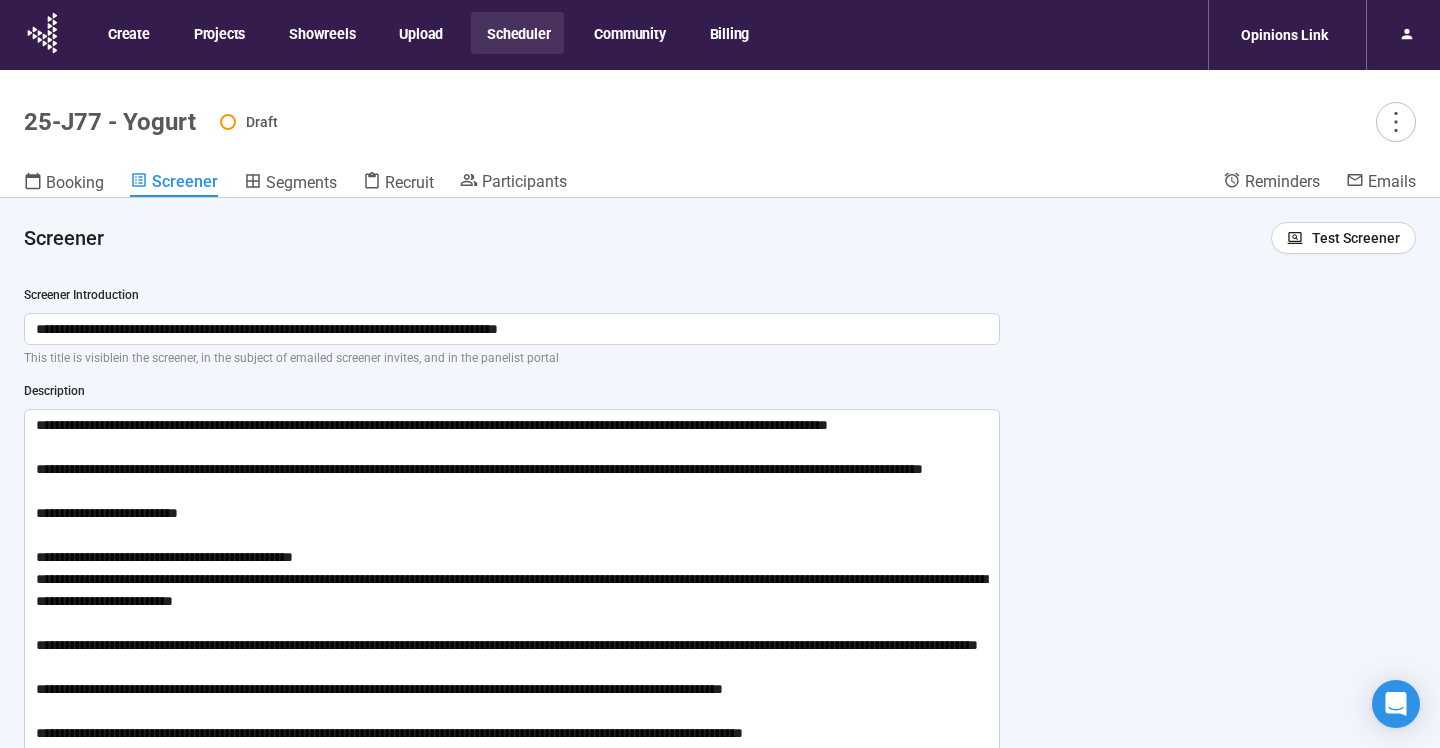 click on "Draft" at bounding box center [818, 122] 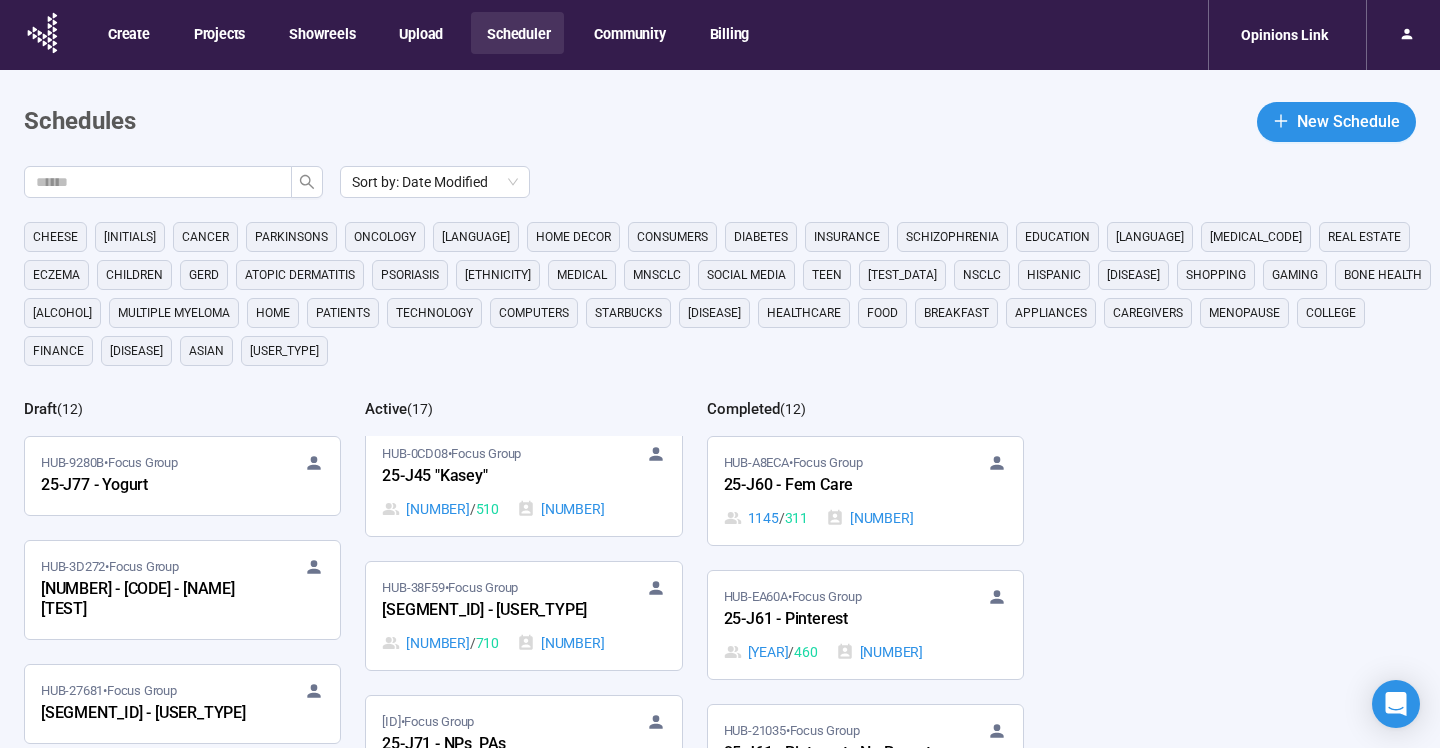 scroll, scrollTop: 1107, scrollLeft: 0, axis: vertical 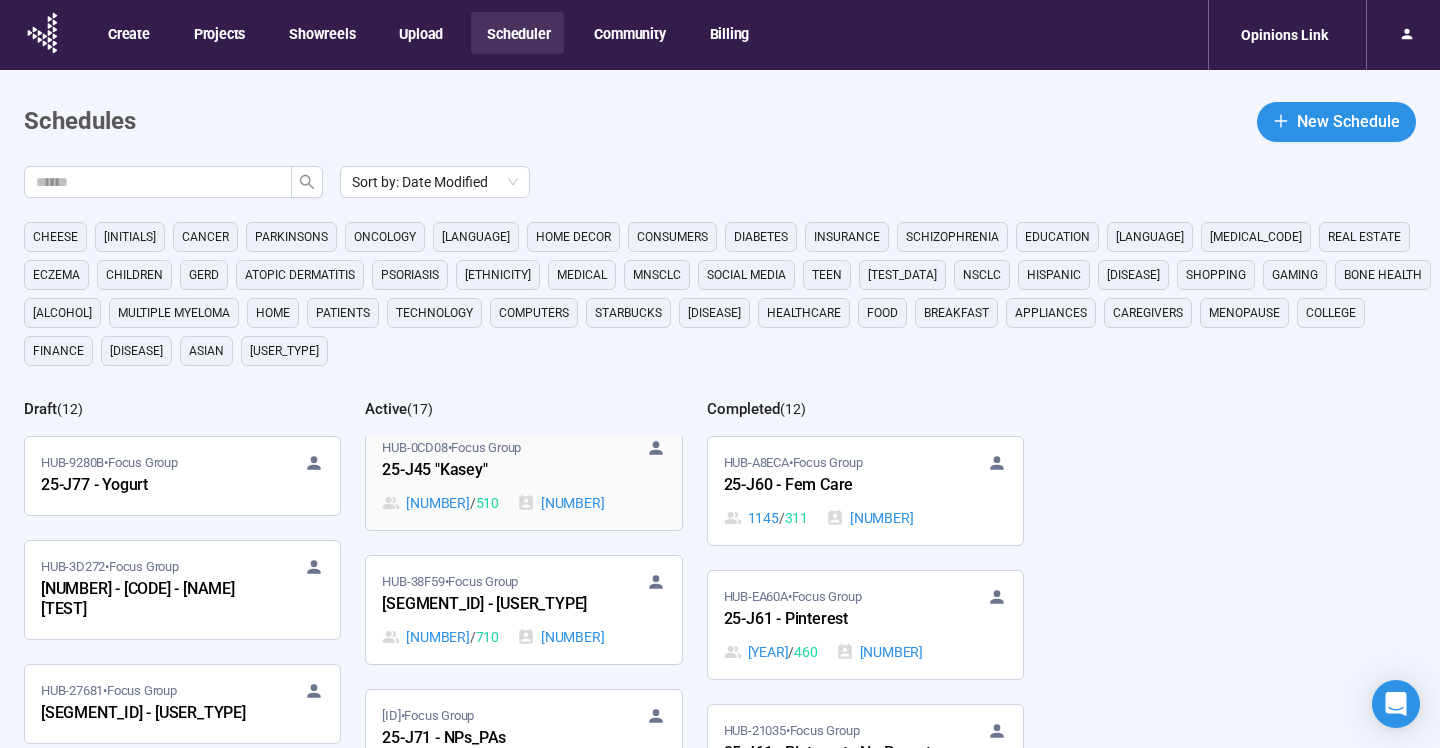 click on "0    /    510 0" at bounding box center (523, 503) 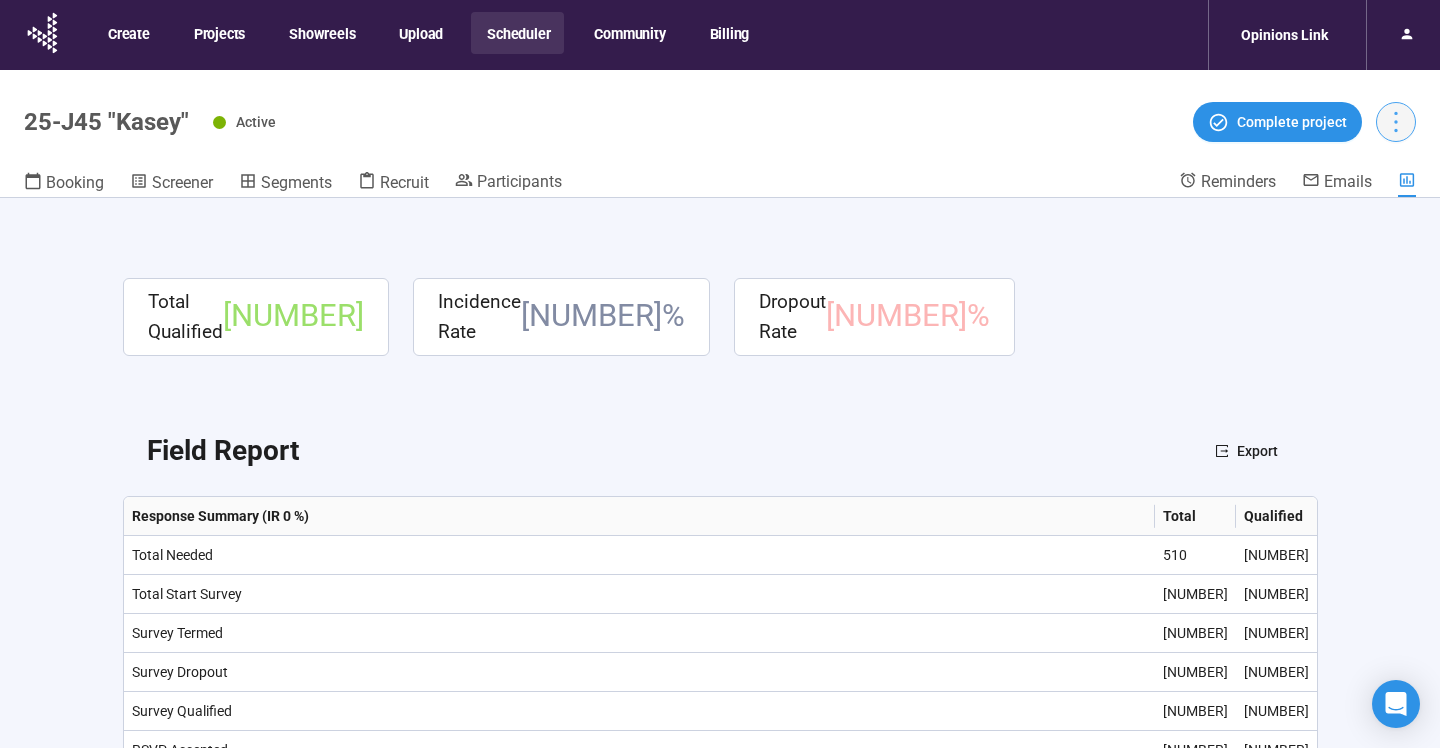 click 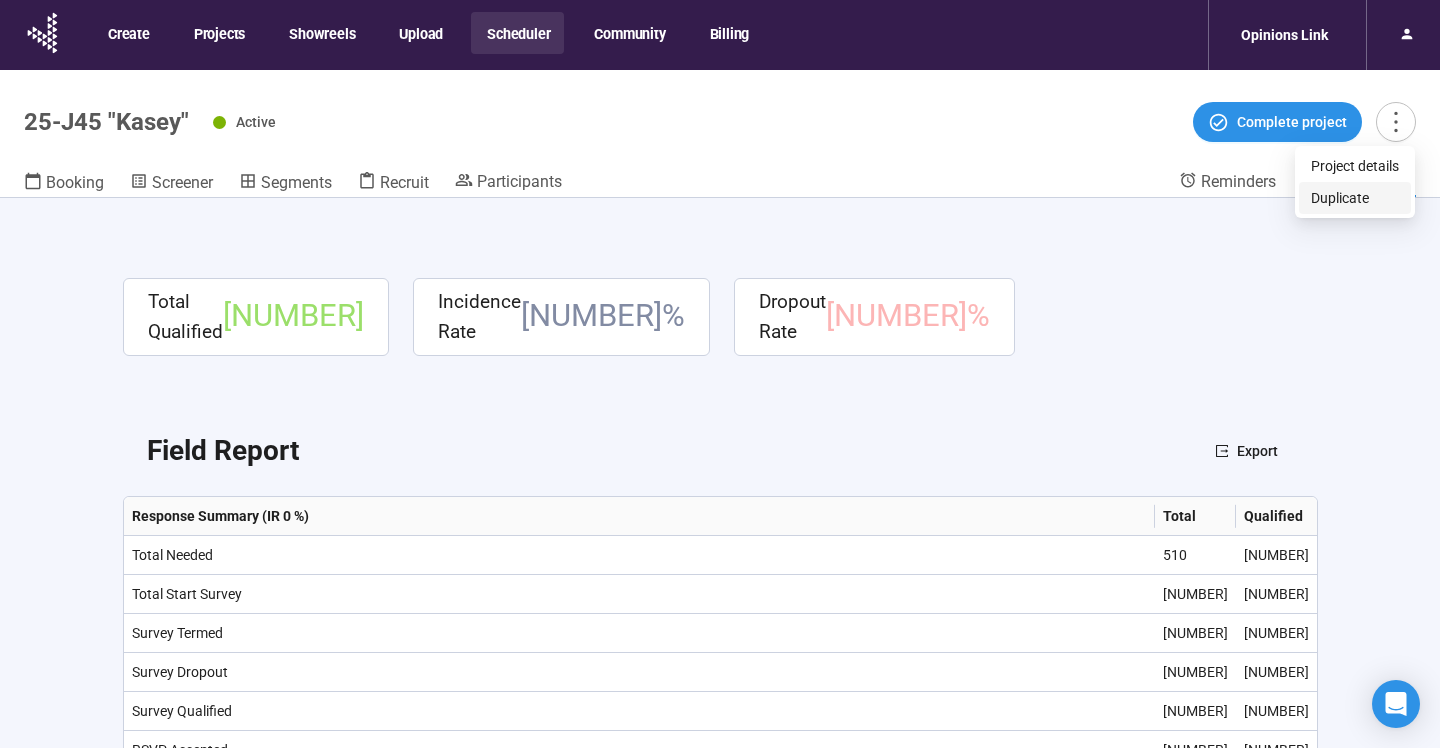 click on "Duplicate" at bounding box center (1355, 198) 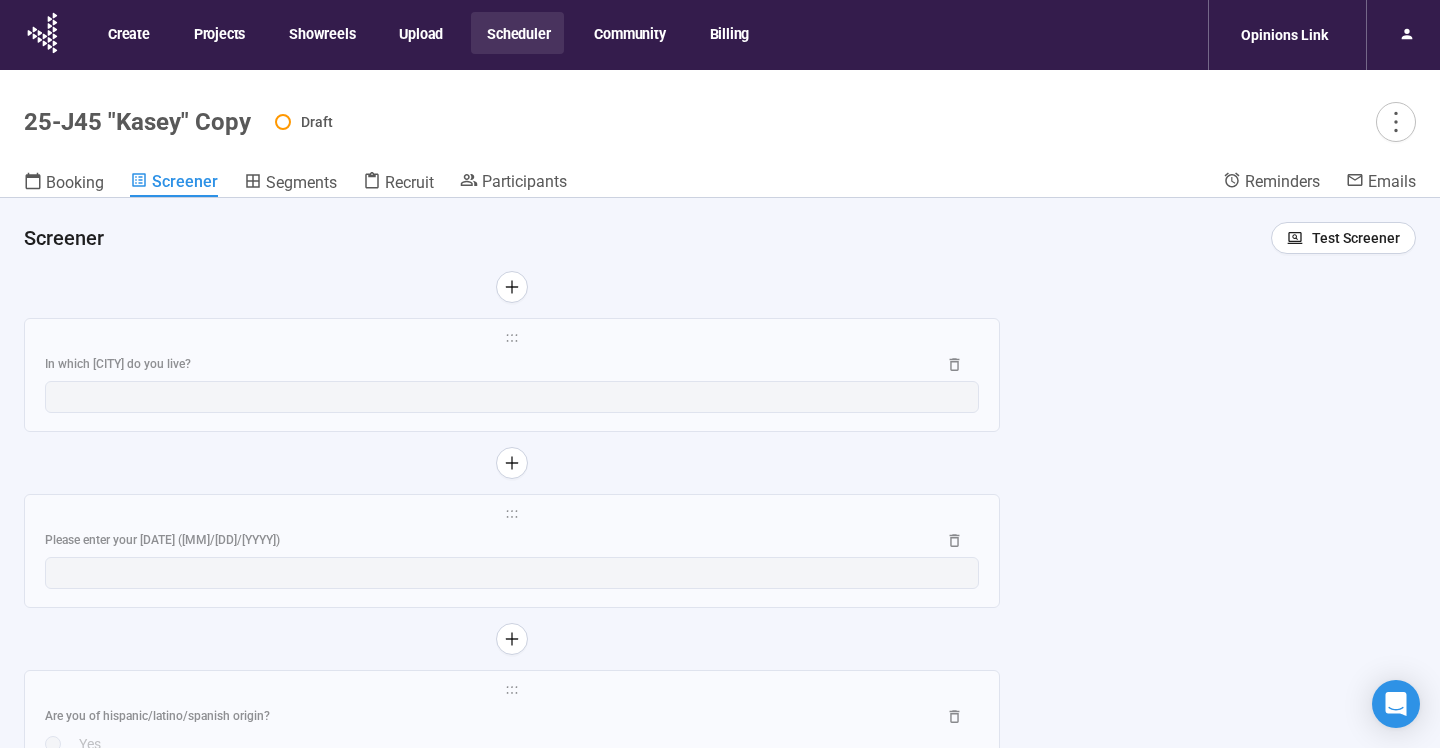 scroll, scrollTop: 2782, scrollLeft: 0, axis: vertical 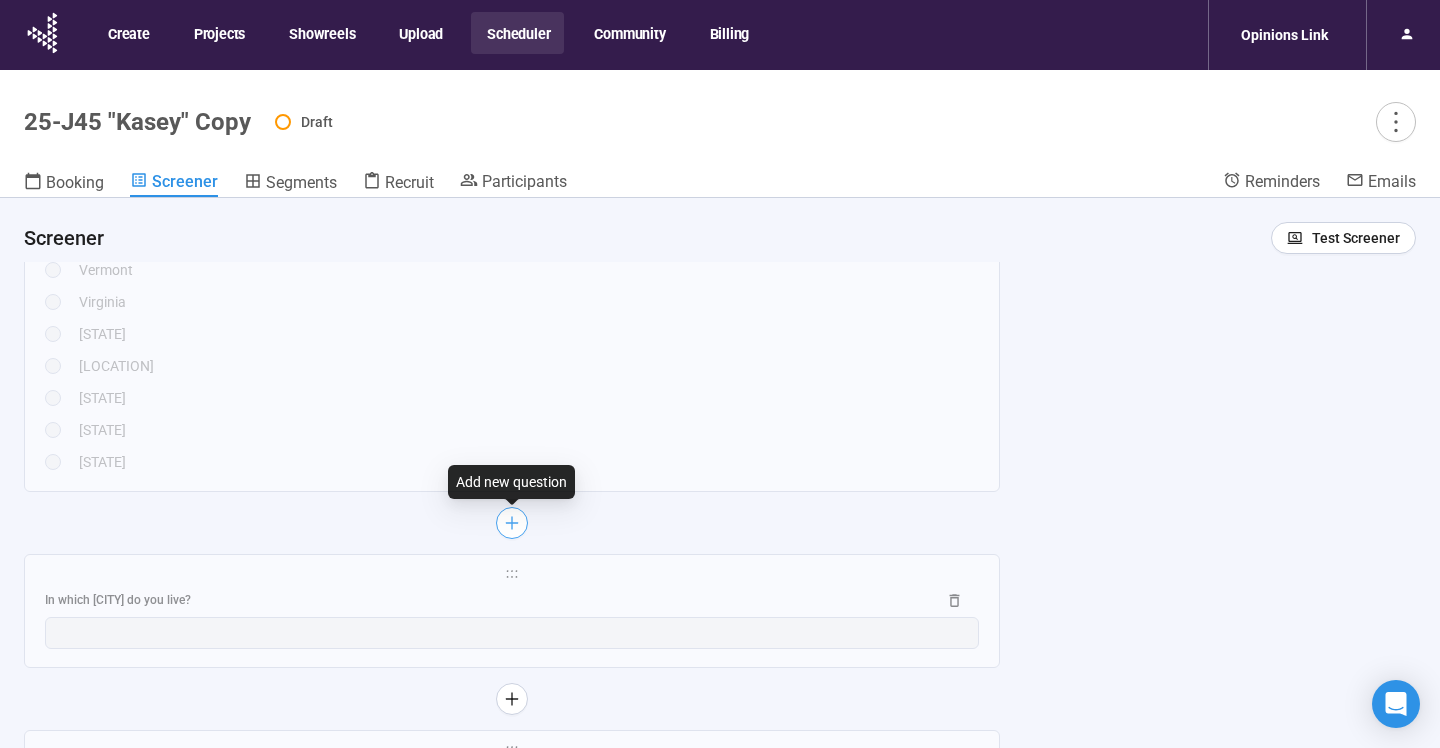 click at bounding box center (512, 523) 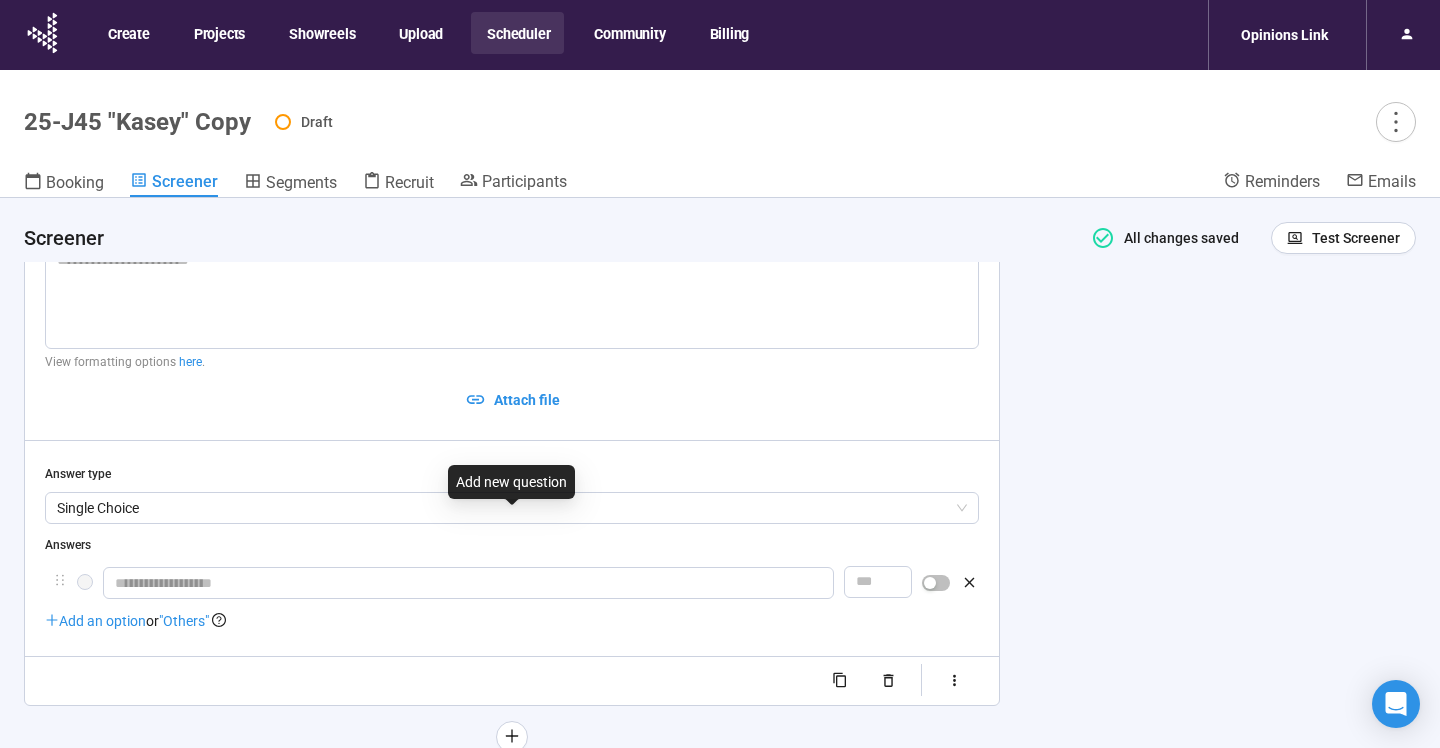 scroll, scrollTop: 53, scrollLeft: 0, axis: vertical 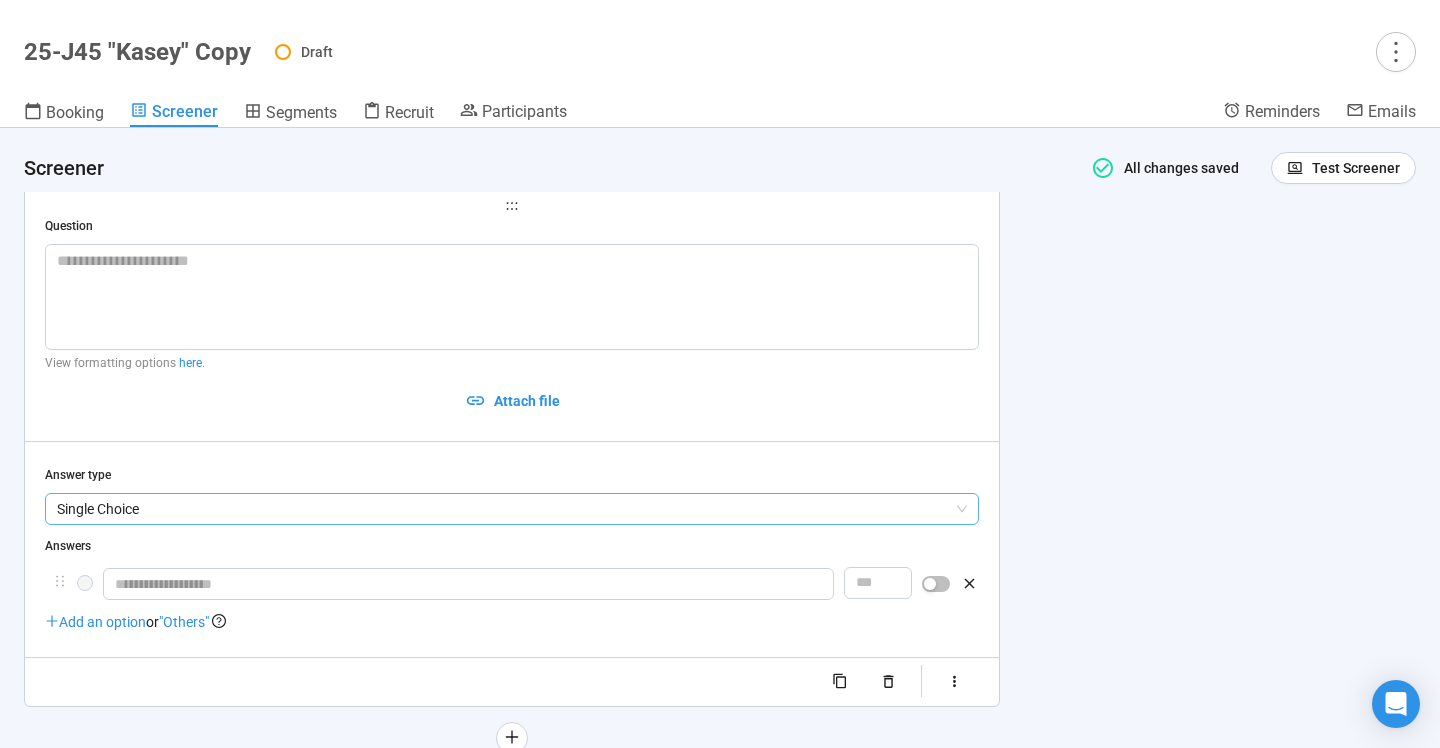 click on "Single Choice" at bounding box center [512, 509] 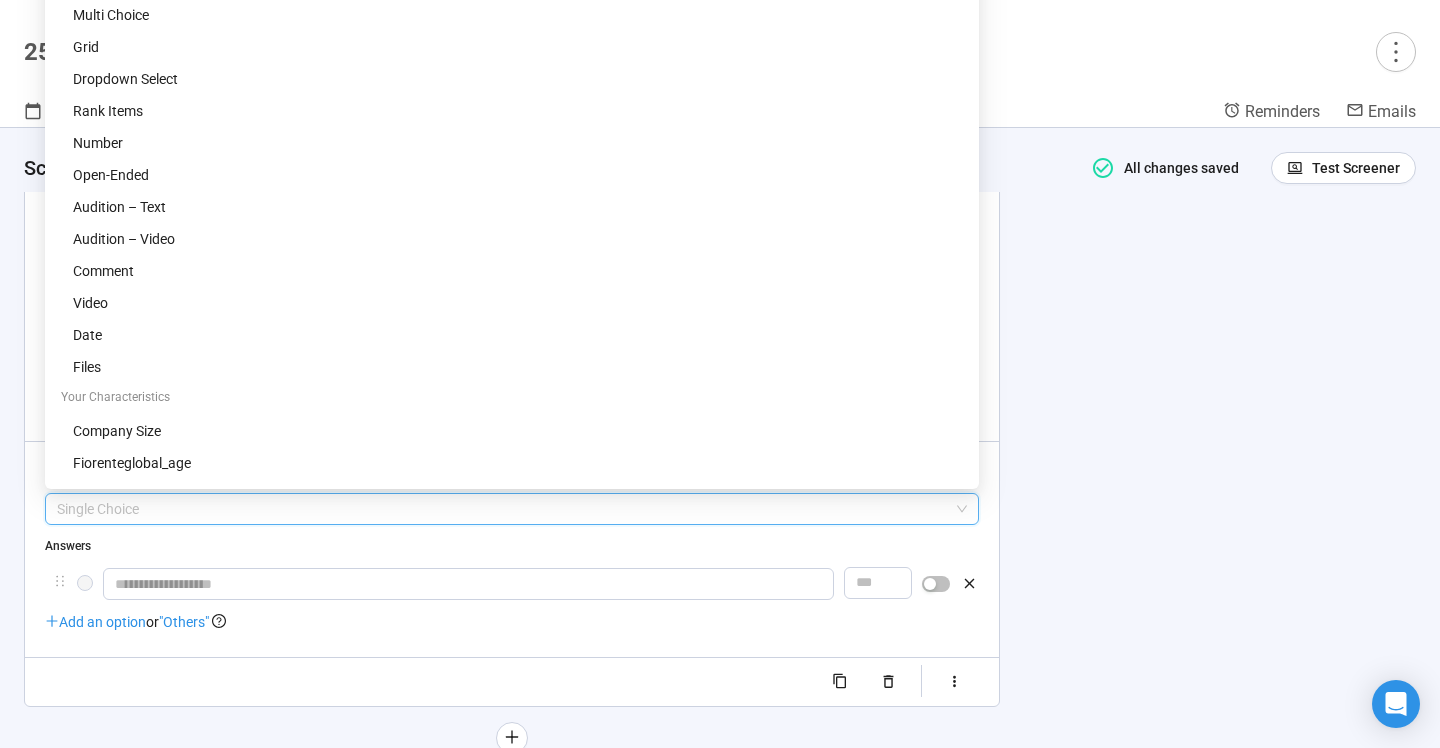 click on "**********" at bounding box center [720, 438] 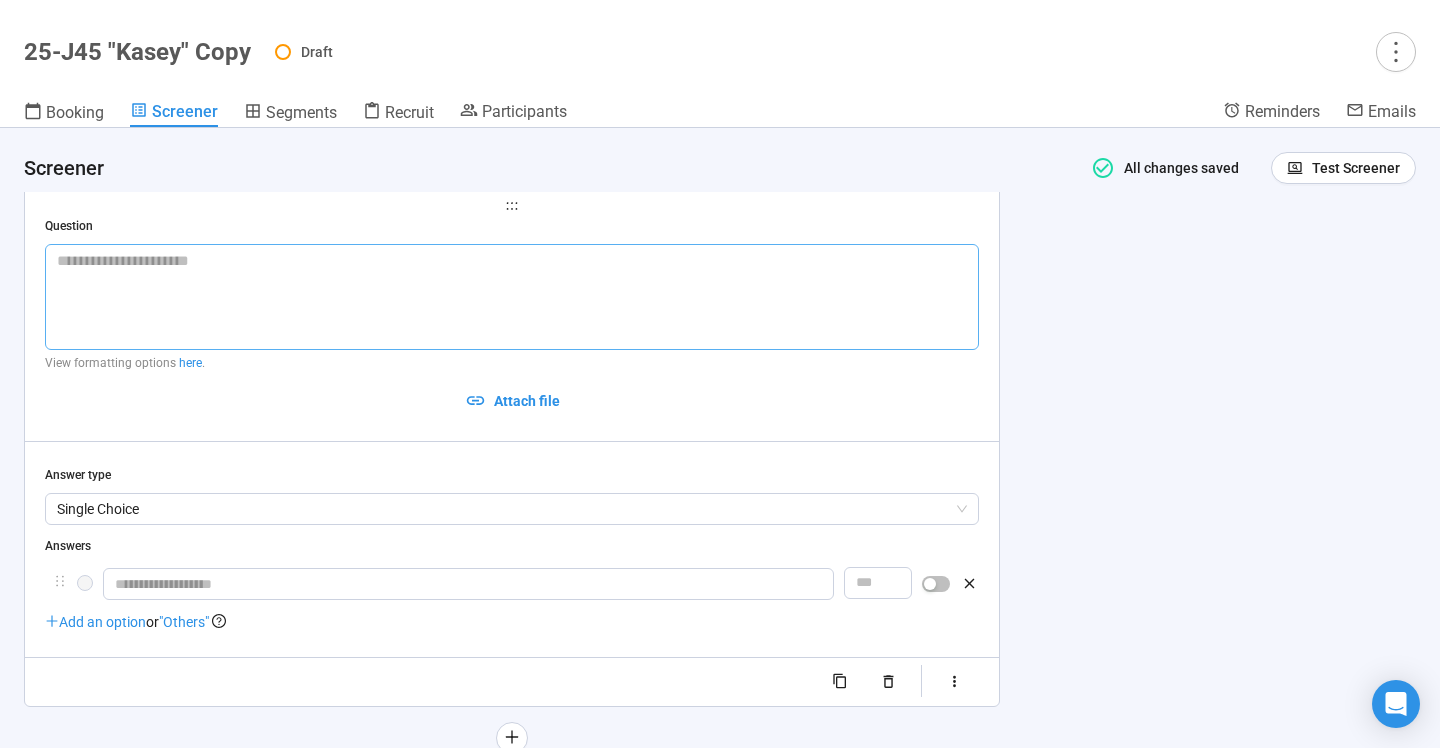 click at bounding box center [512, 297] 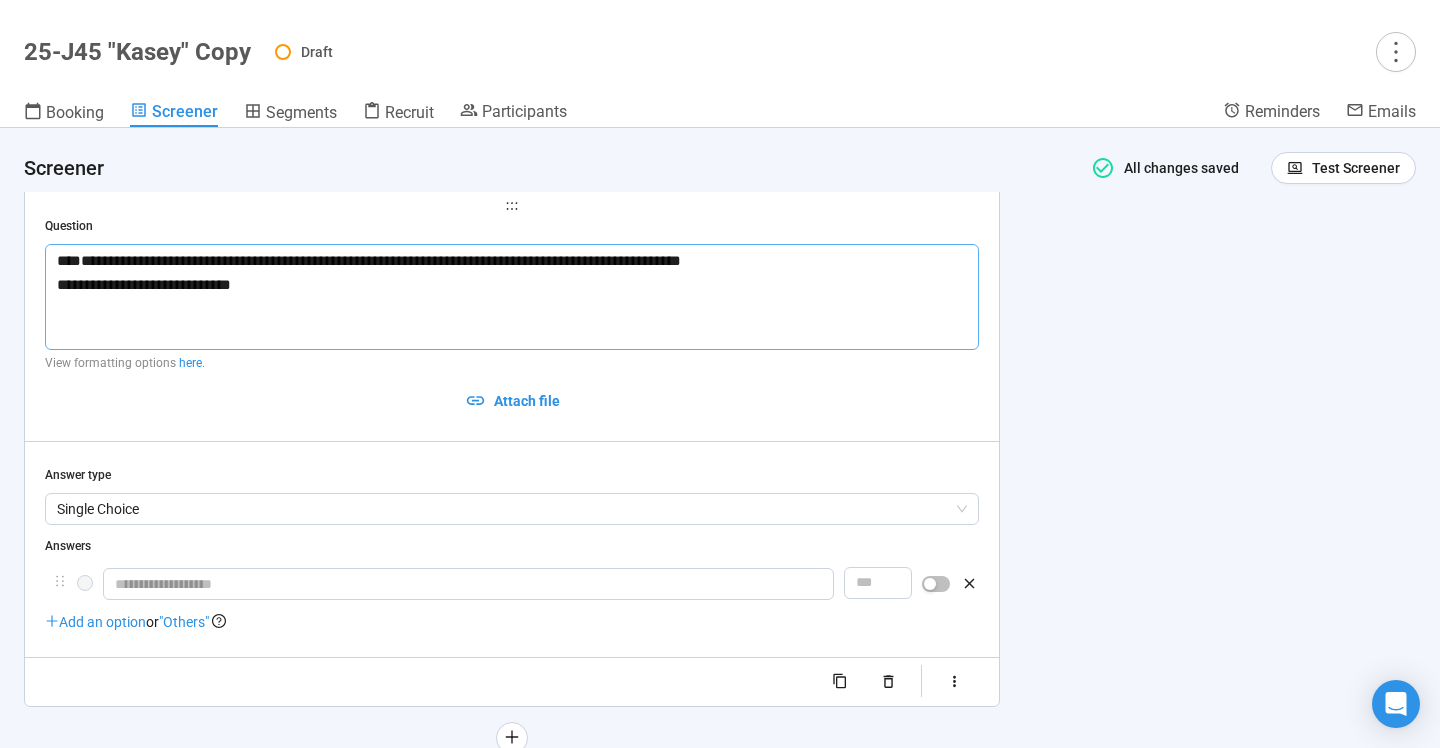 type 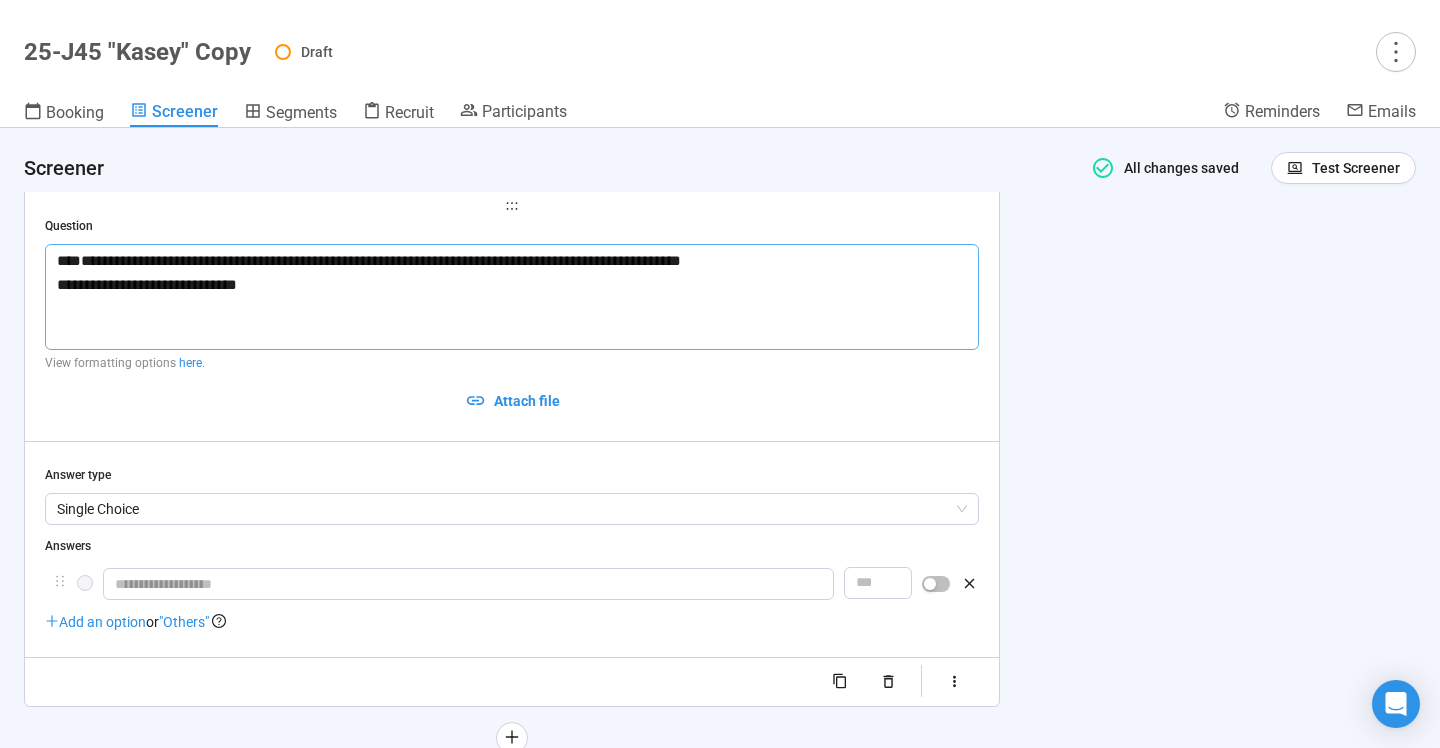 type 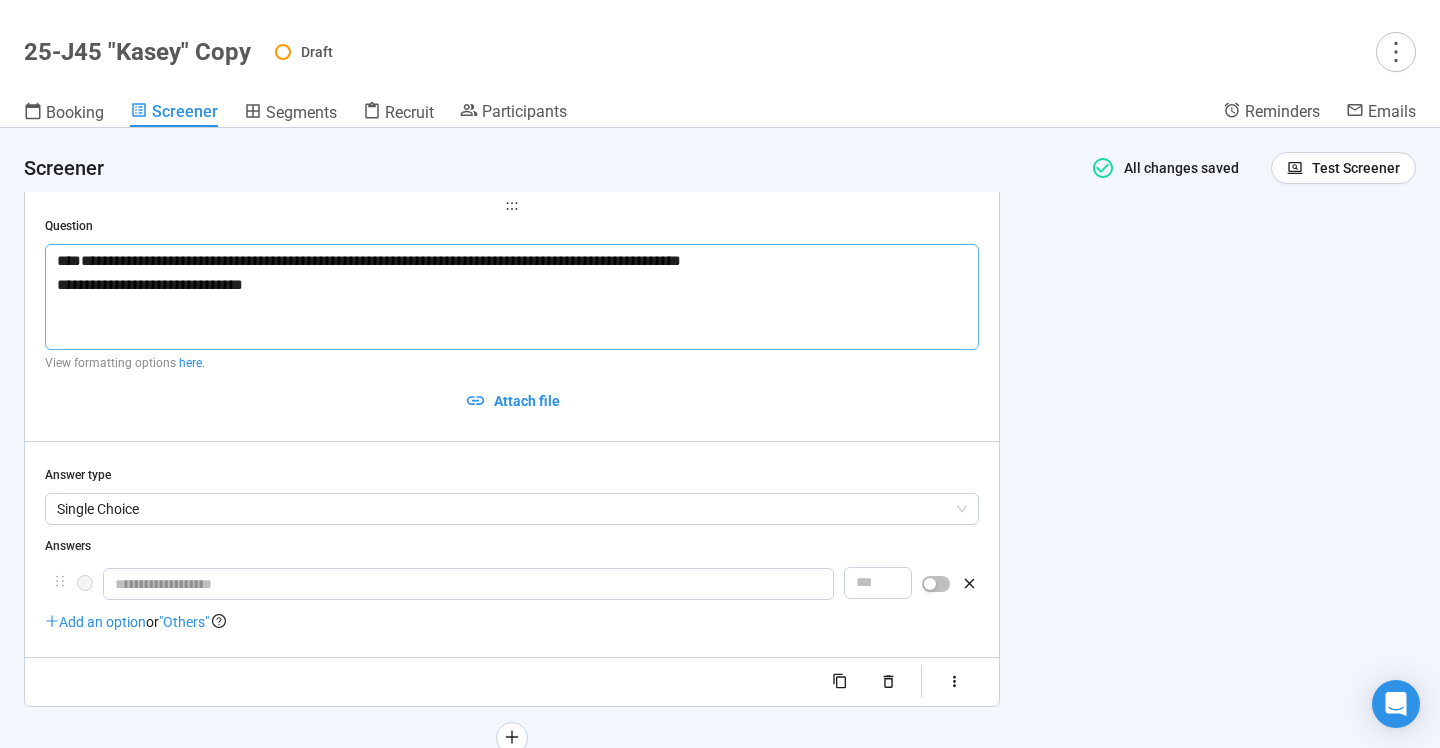 type on "**********" 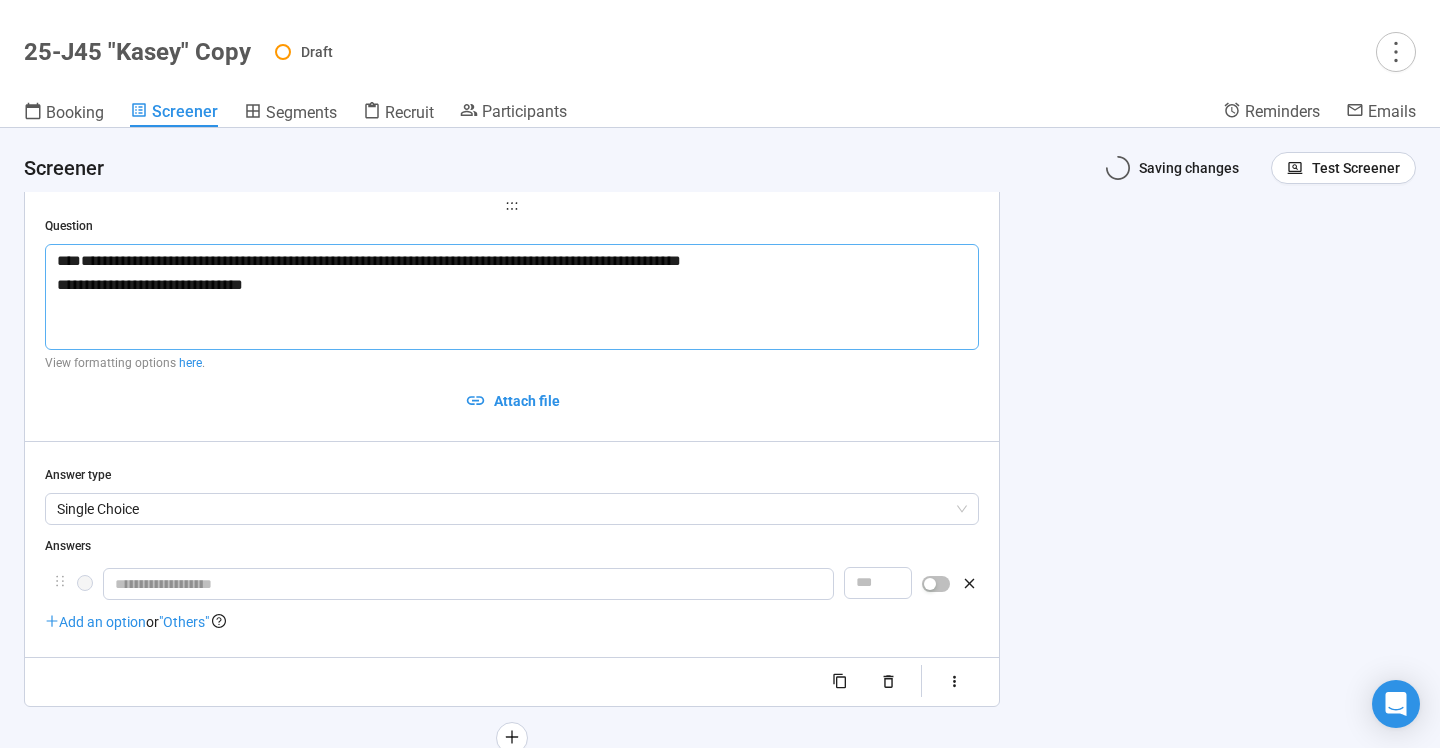 click on "**********" at bounding box center [512, 297] 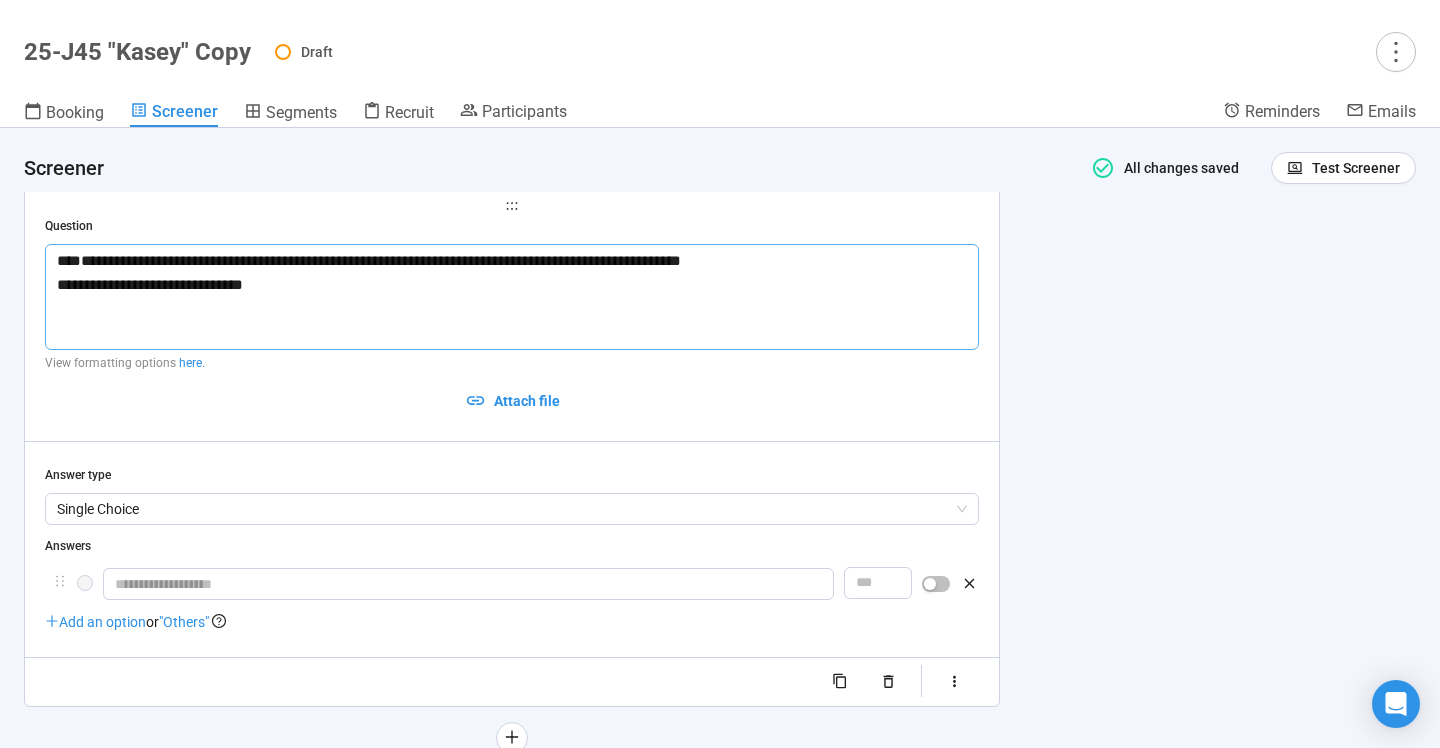 click on "**********" at bounding box center [512, 297] 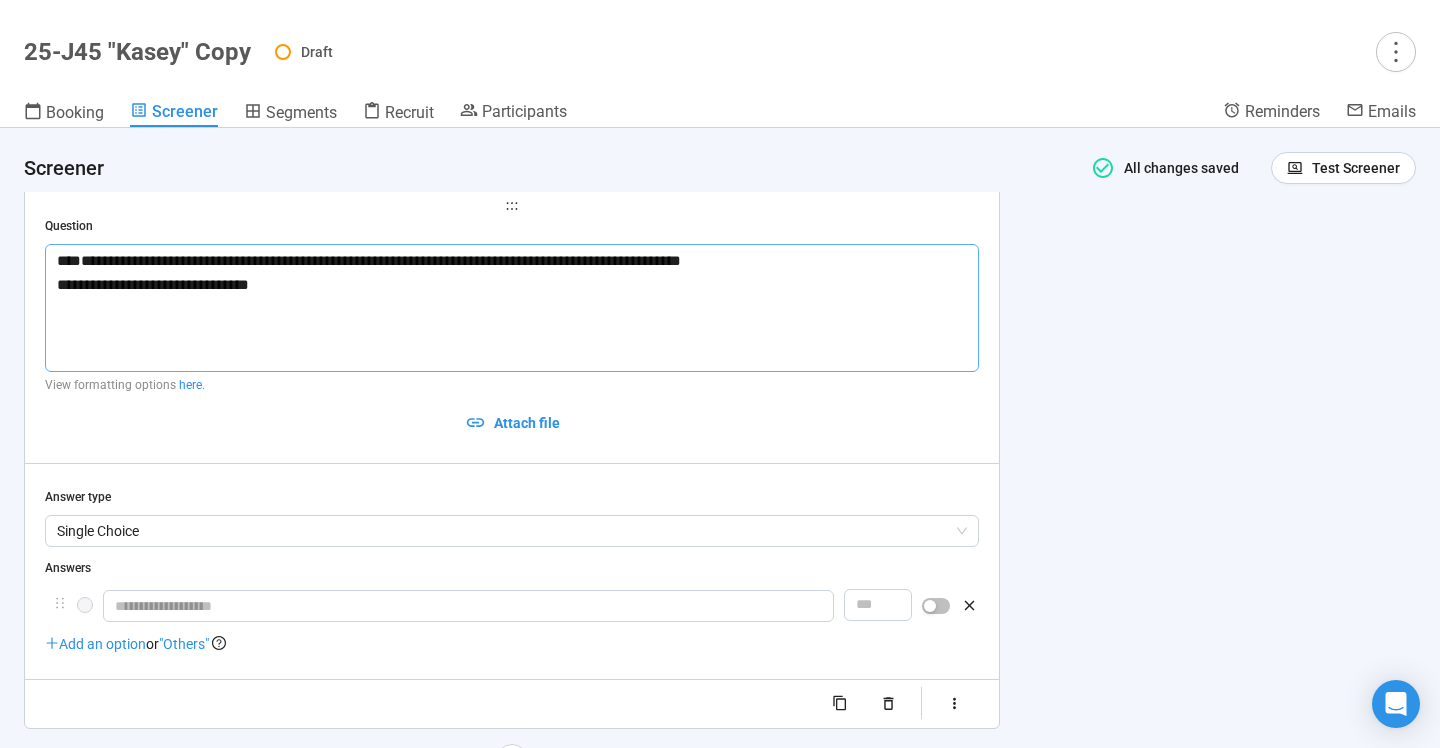 paste on "**********" 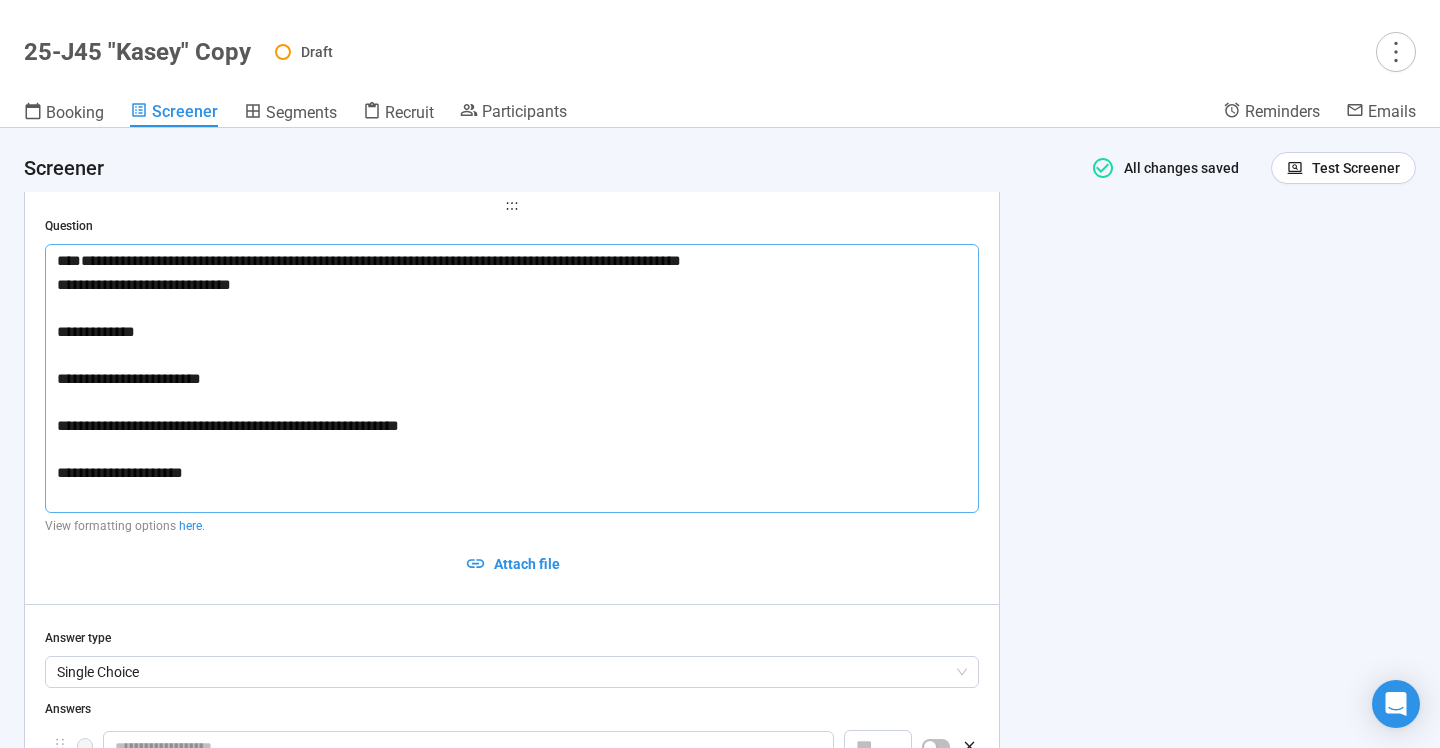 type 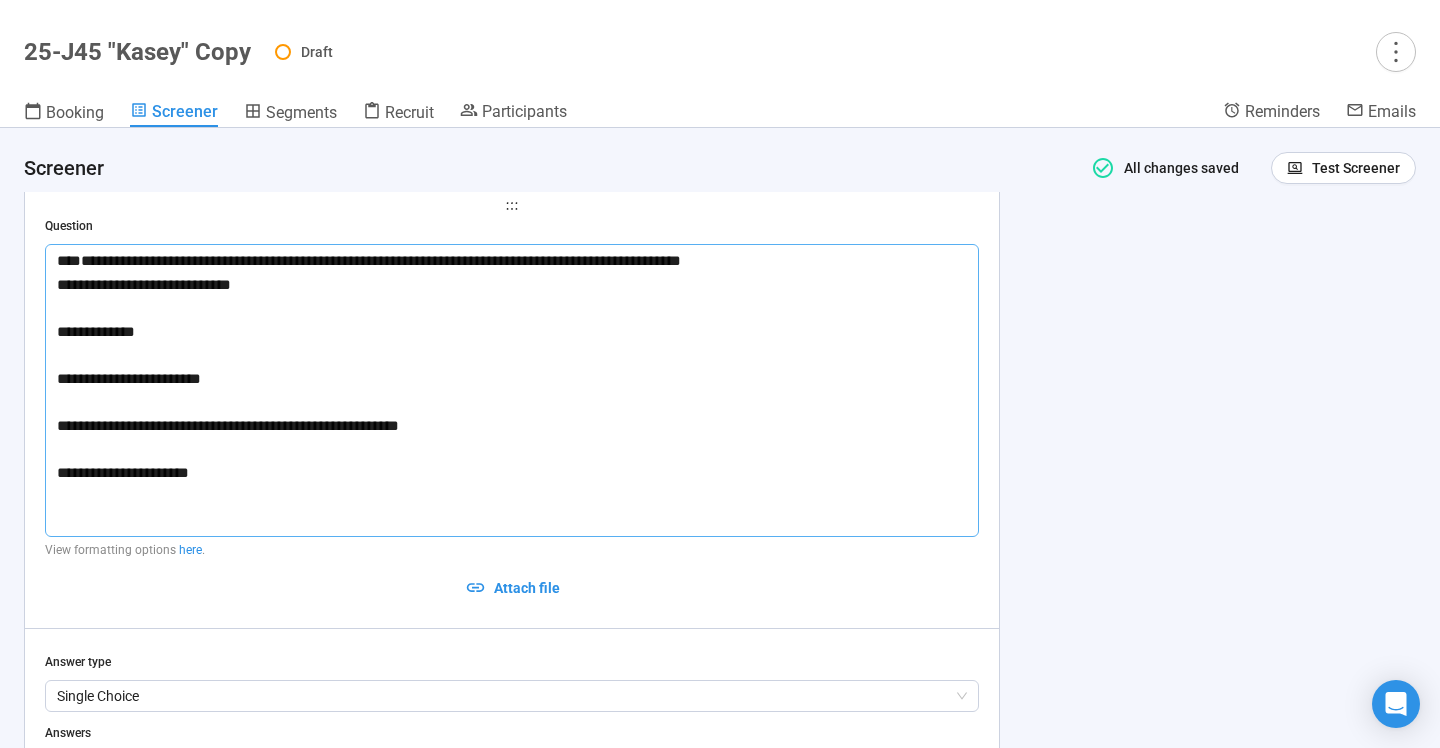click on "**********" at bounding box center [512, 390] 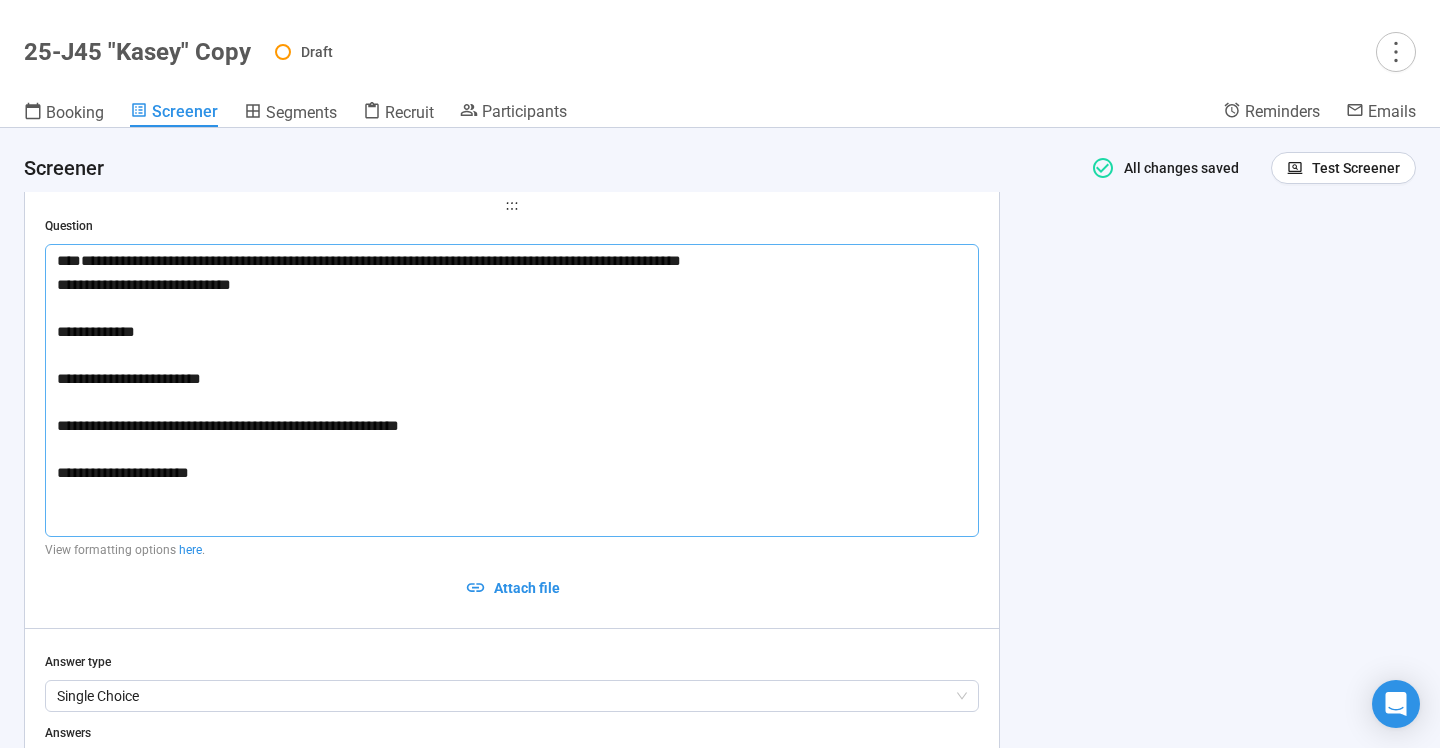 paste on "**********" 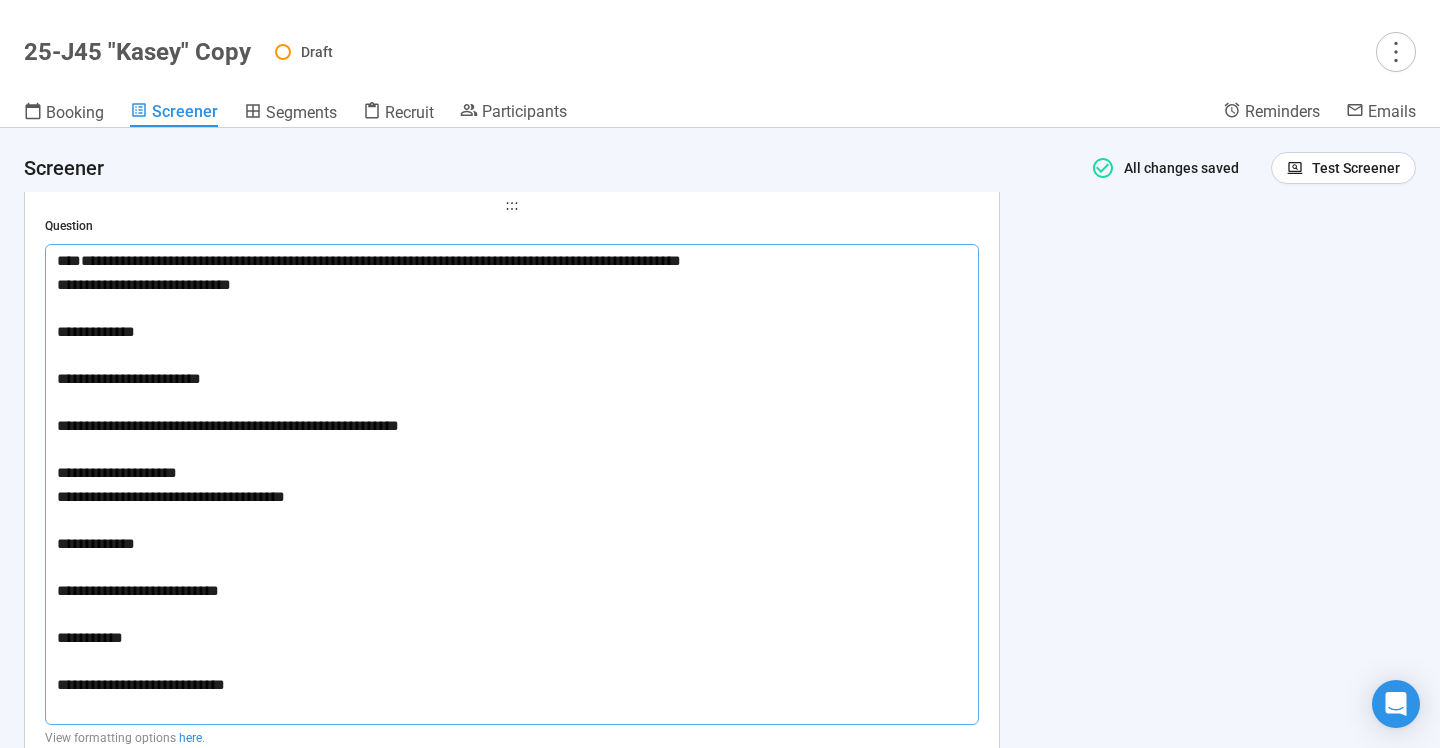 type 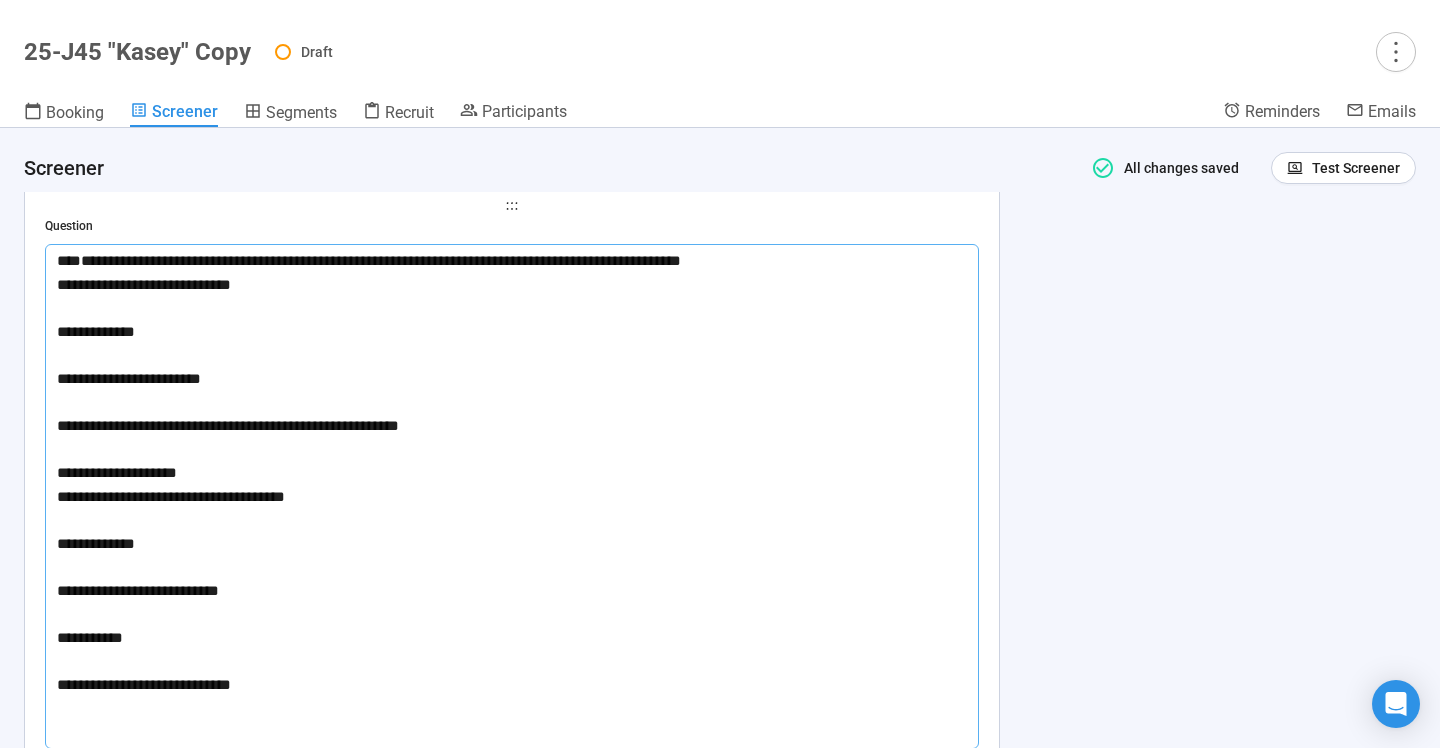 type on "**********" 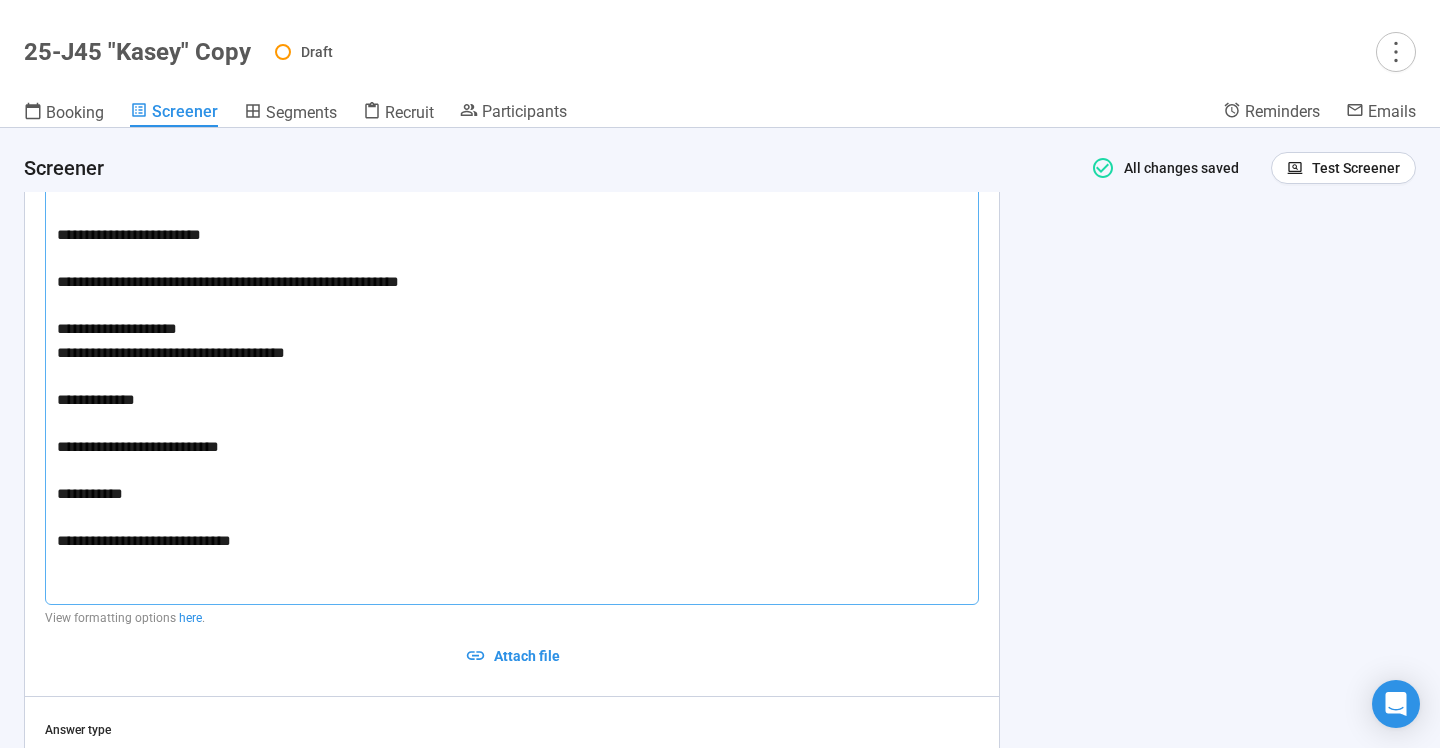 paste on "**********" 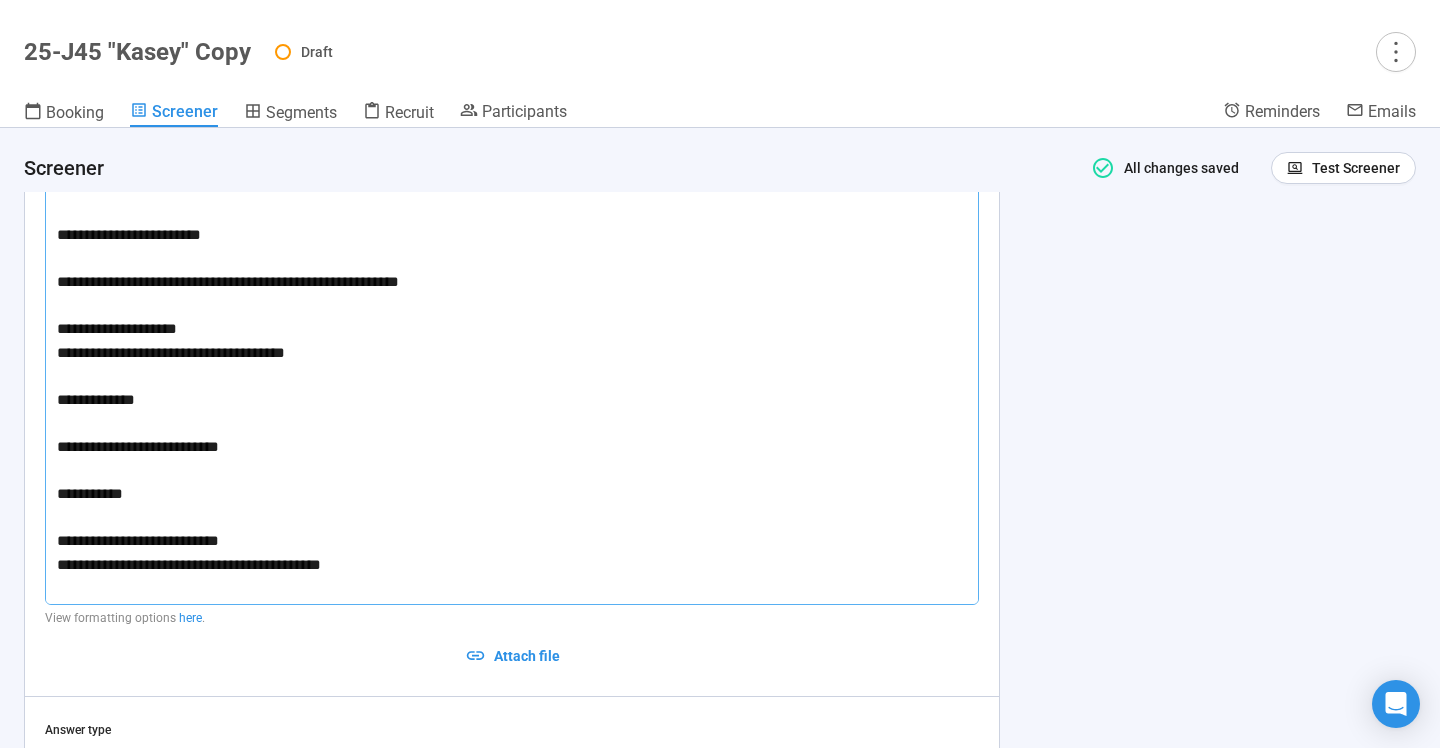 type 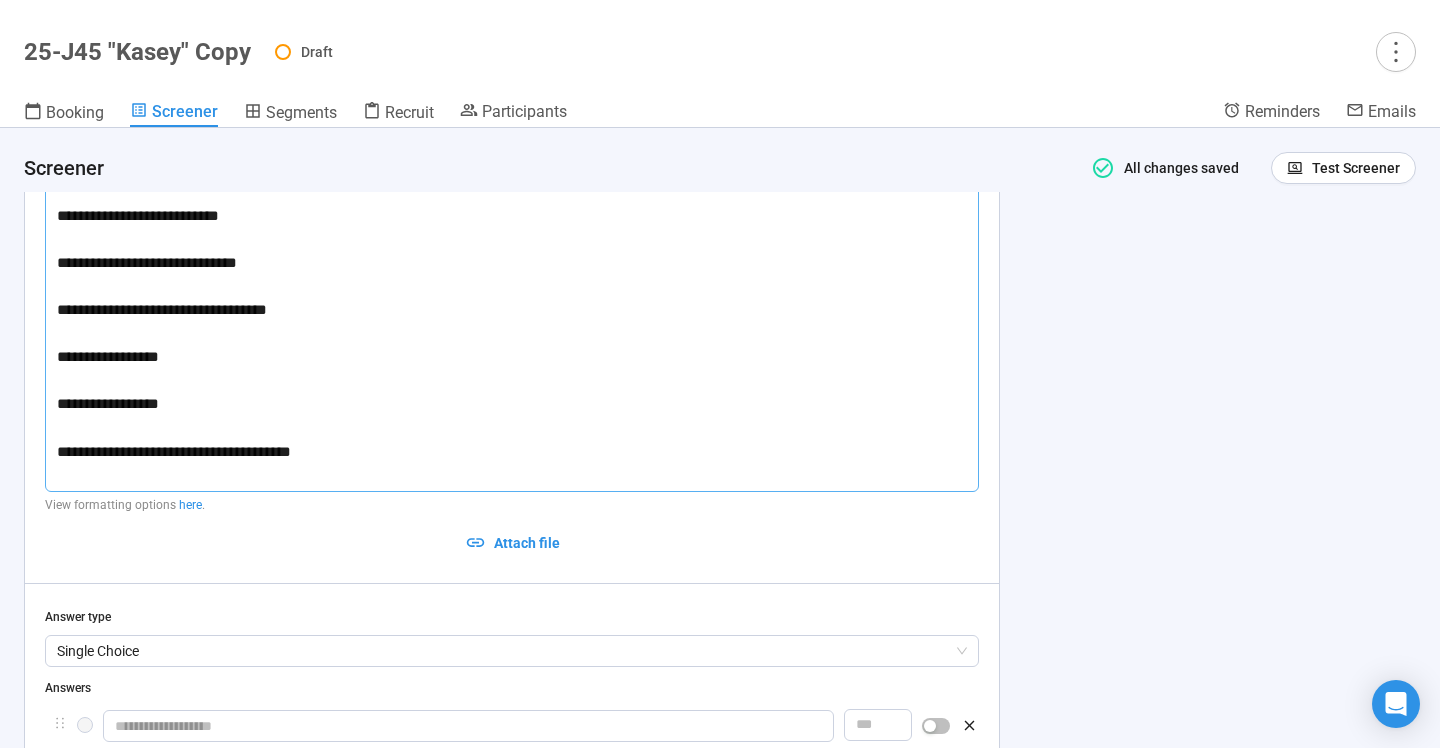 scroll, scrollTop: 4030, scrollLeft: 0, axis: vertical 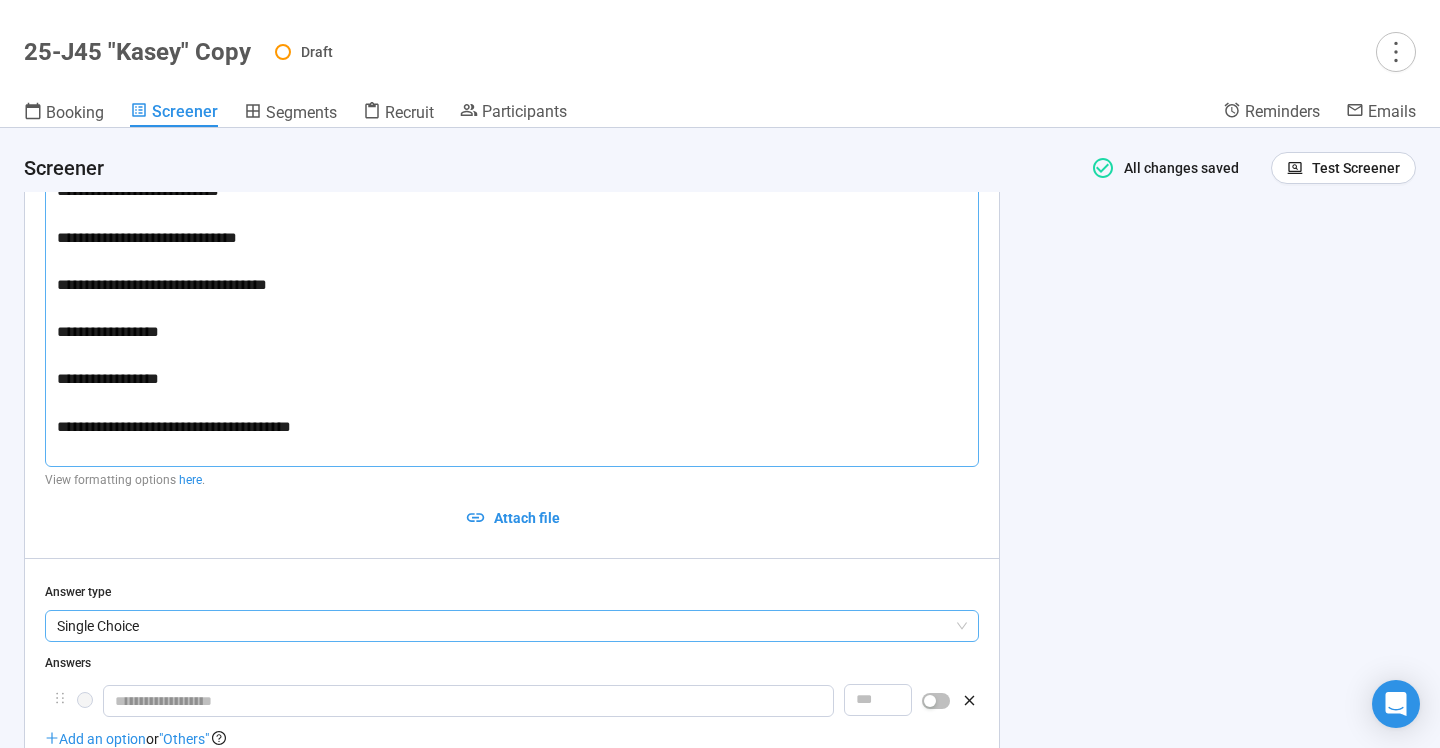 click on "Single Choice" at bounding box center [512, 626] 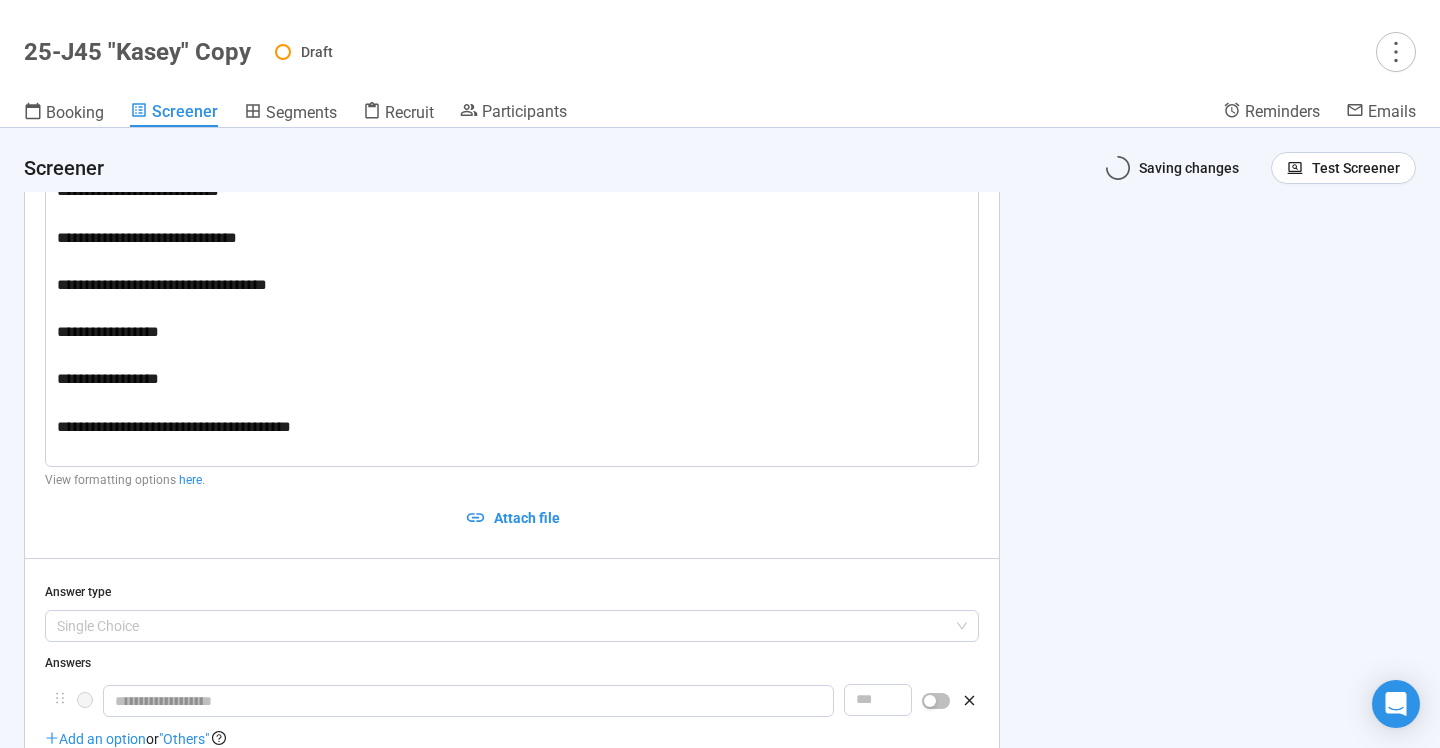 scroll, scrollTop: 4023, scrollLeft: 0, axis: vertical 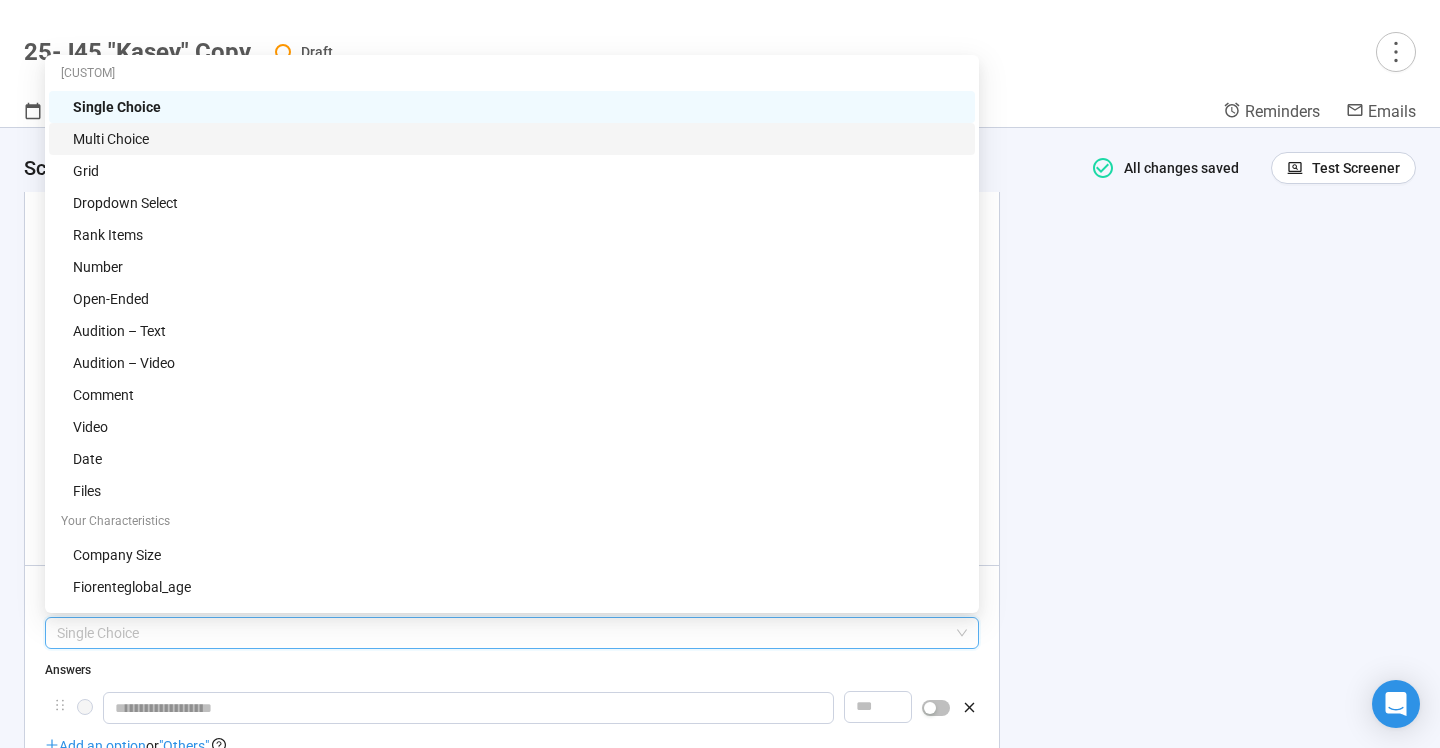 click on "Multi Choice" at bounding box center [518, 139] 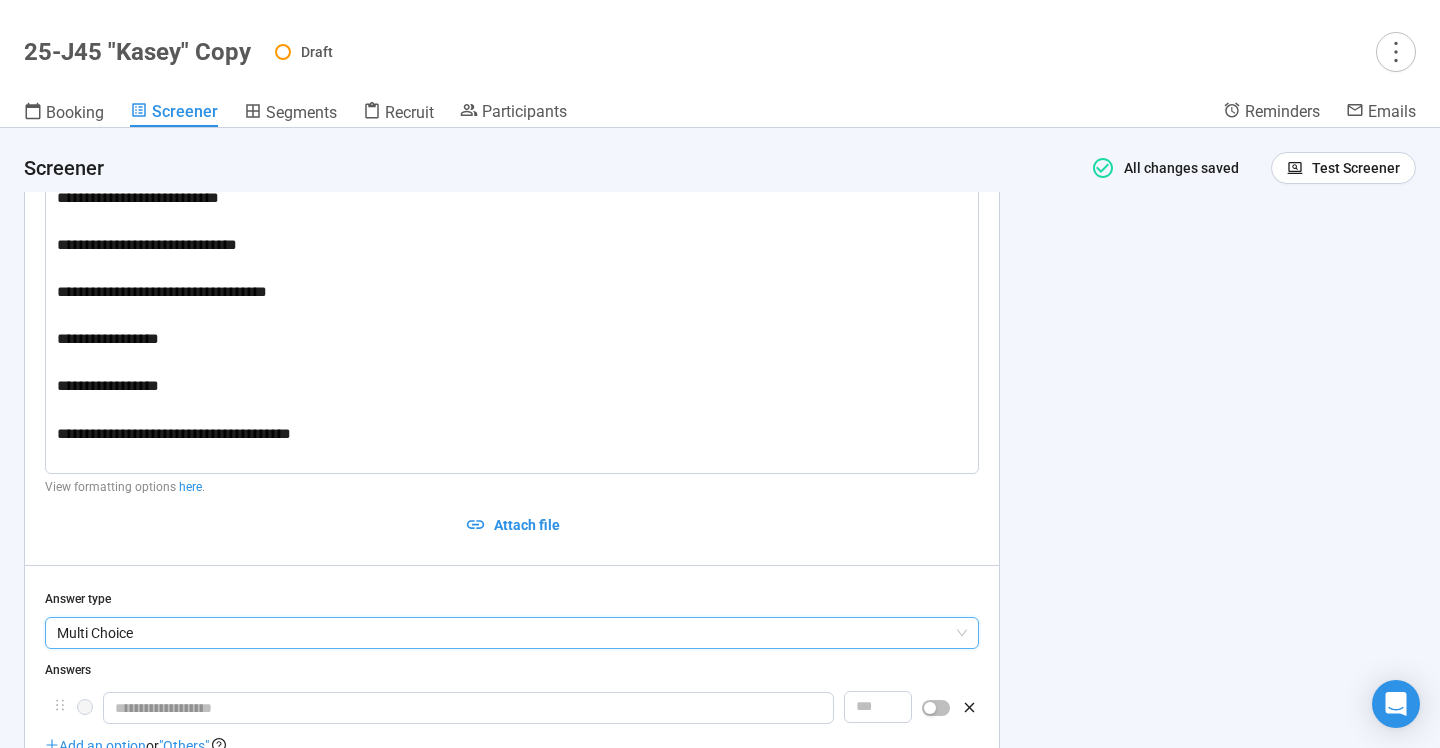 click on "**********" at bounding box center [512, -441] 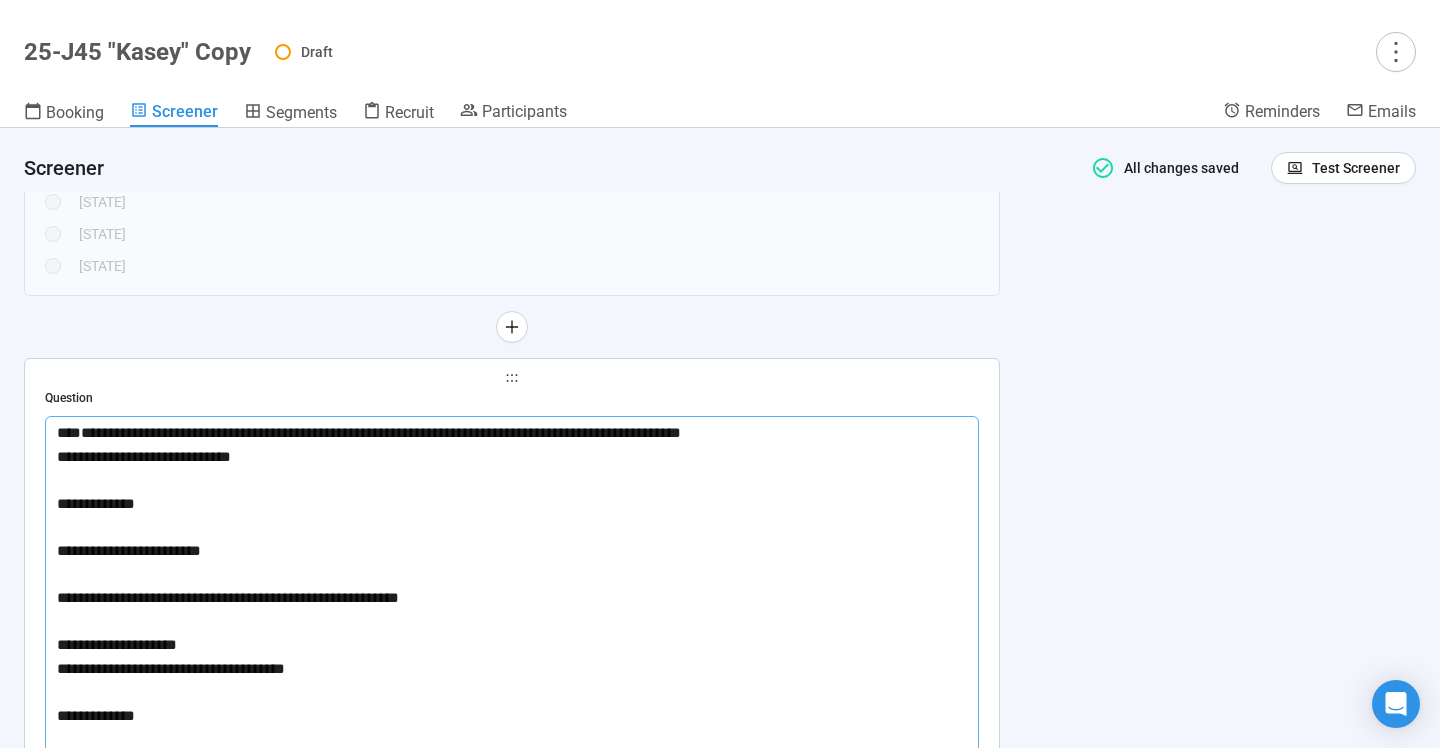 scroll, scrollTop: 2510, scrollLeft: 0, axis: vertical 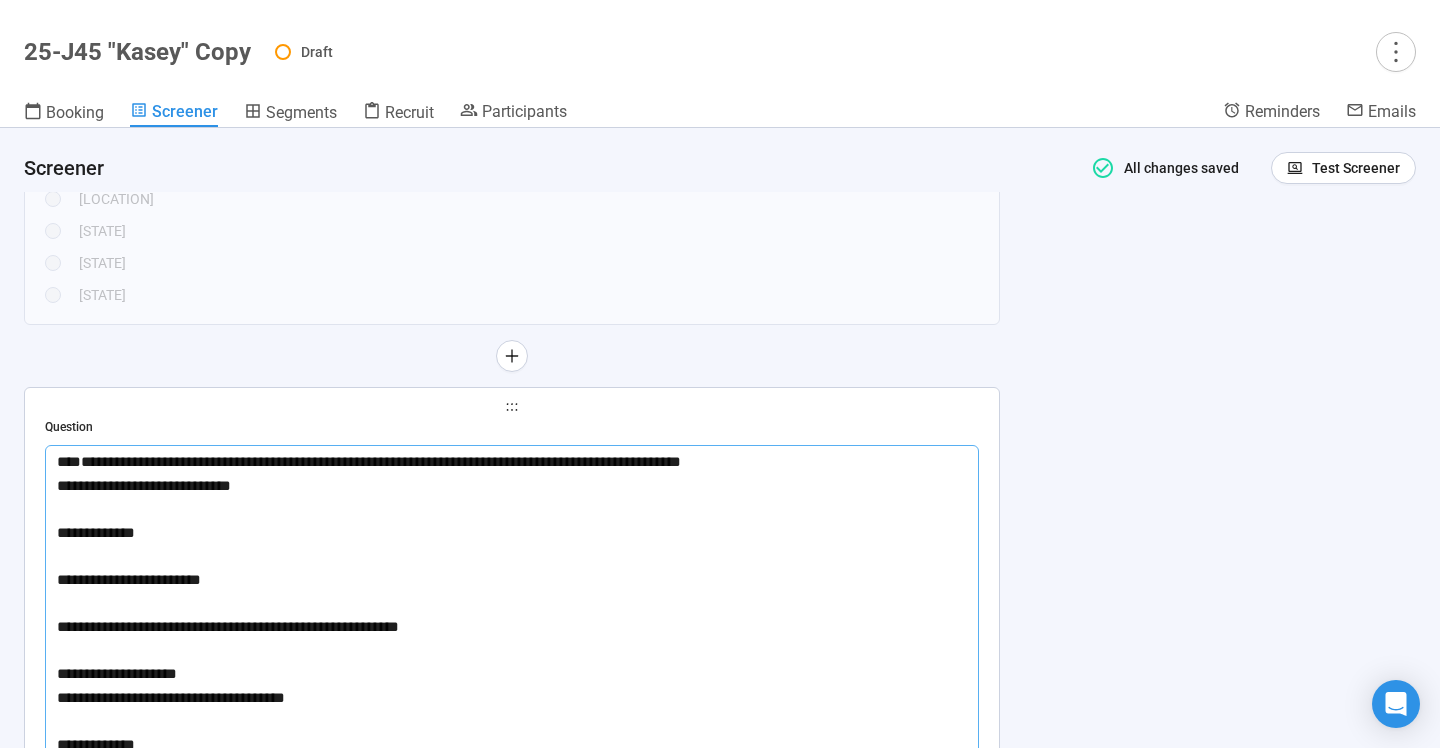 drag, startPoint x: 331, startPoint y: 438, endPoint x: 65, endPoint y: 532, distance: 282.12054 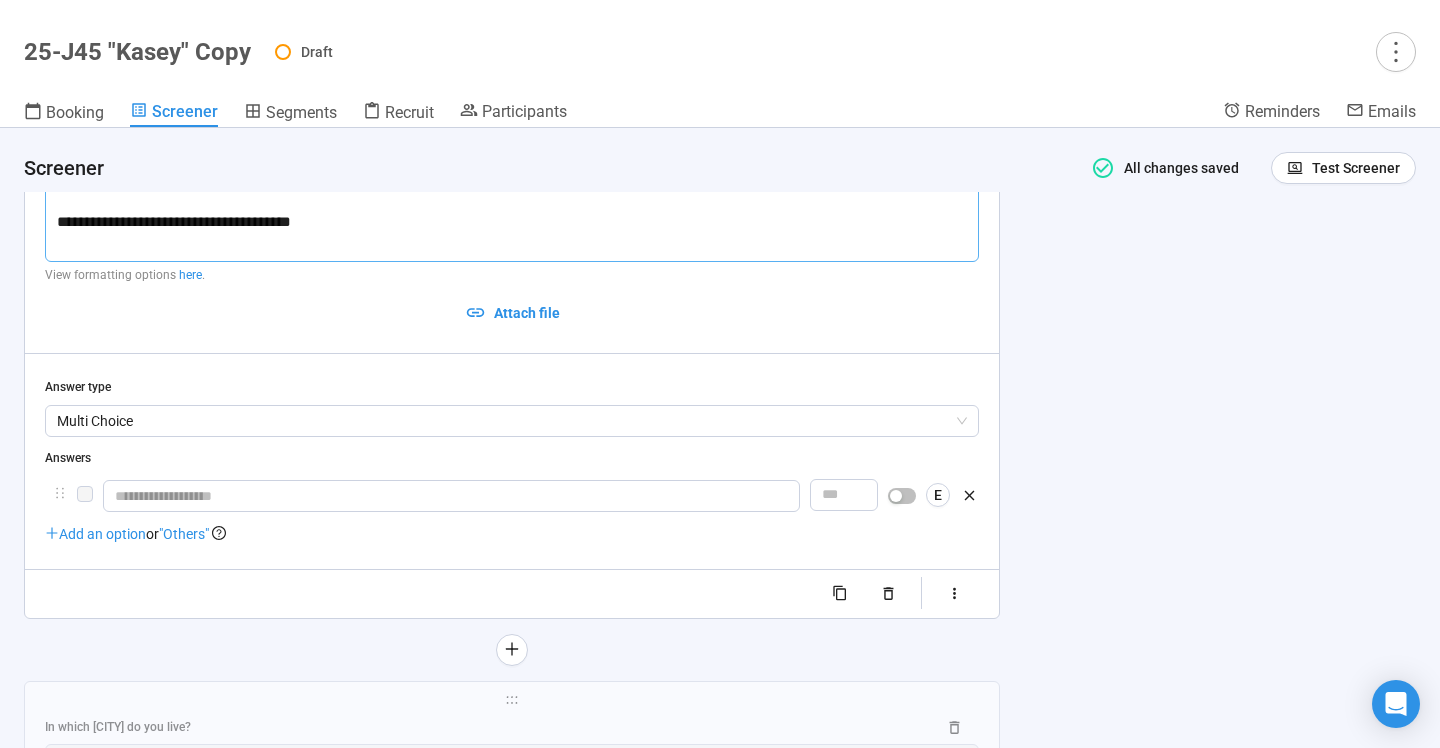 scroll, scrollTop: 4236, scrollLeft: 0, axis: vertical 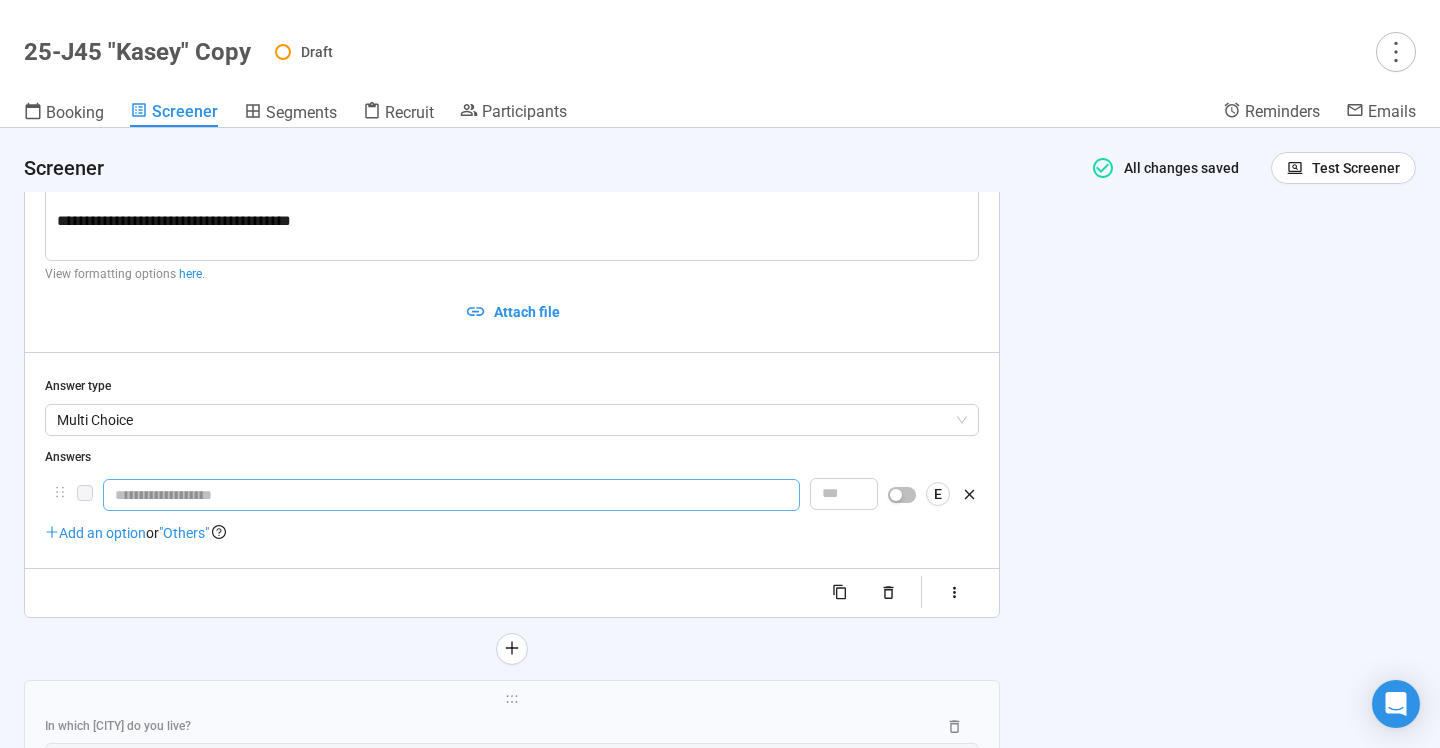 click at bounding box center (451, 495) 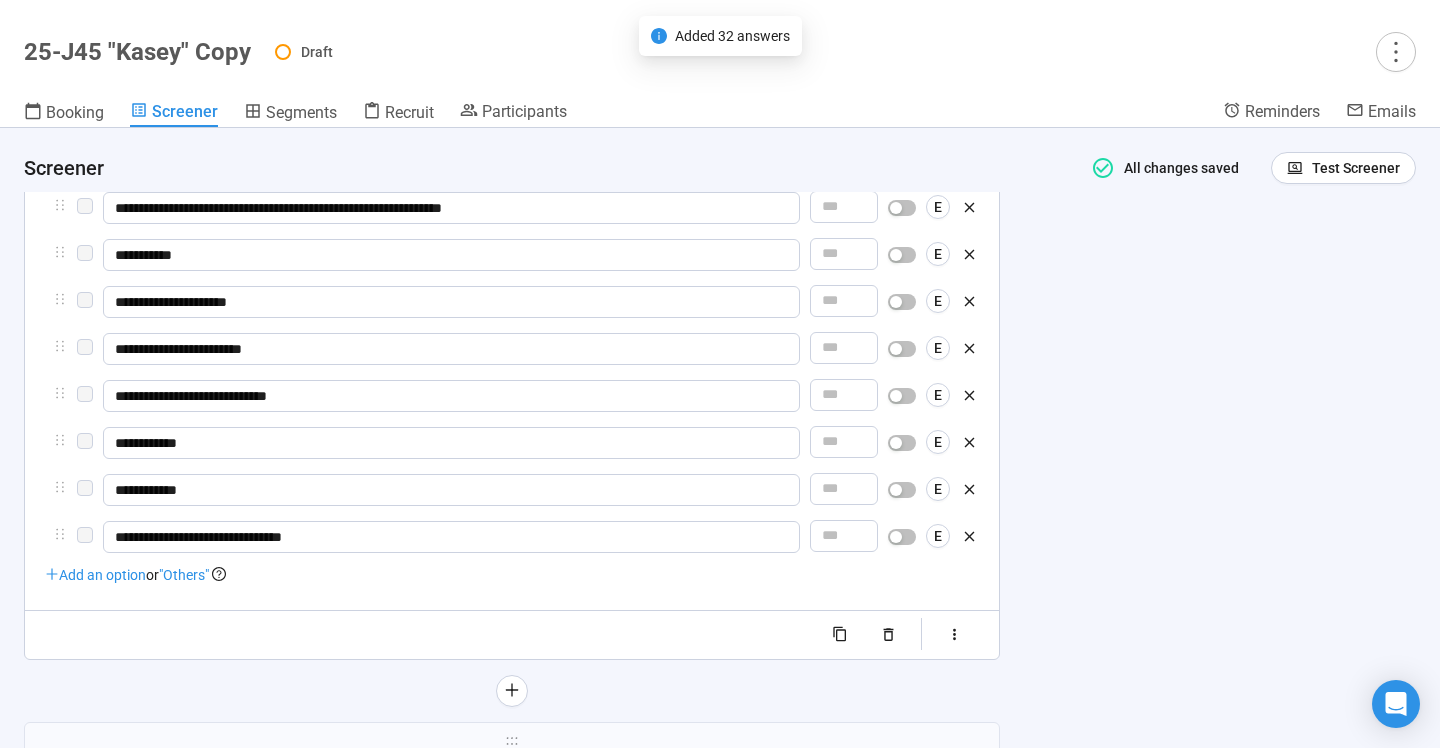 scroll, scrollTop: 5824, scrollLeft: 0, axis: vertical 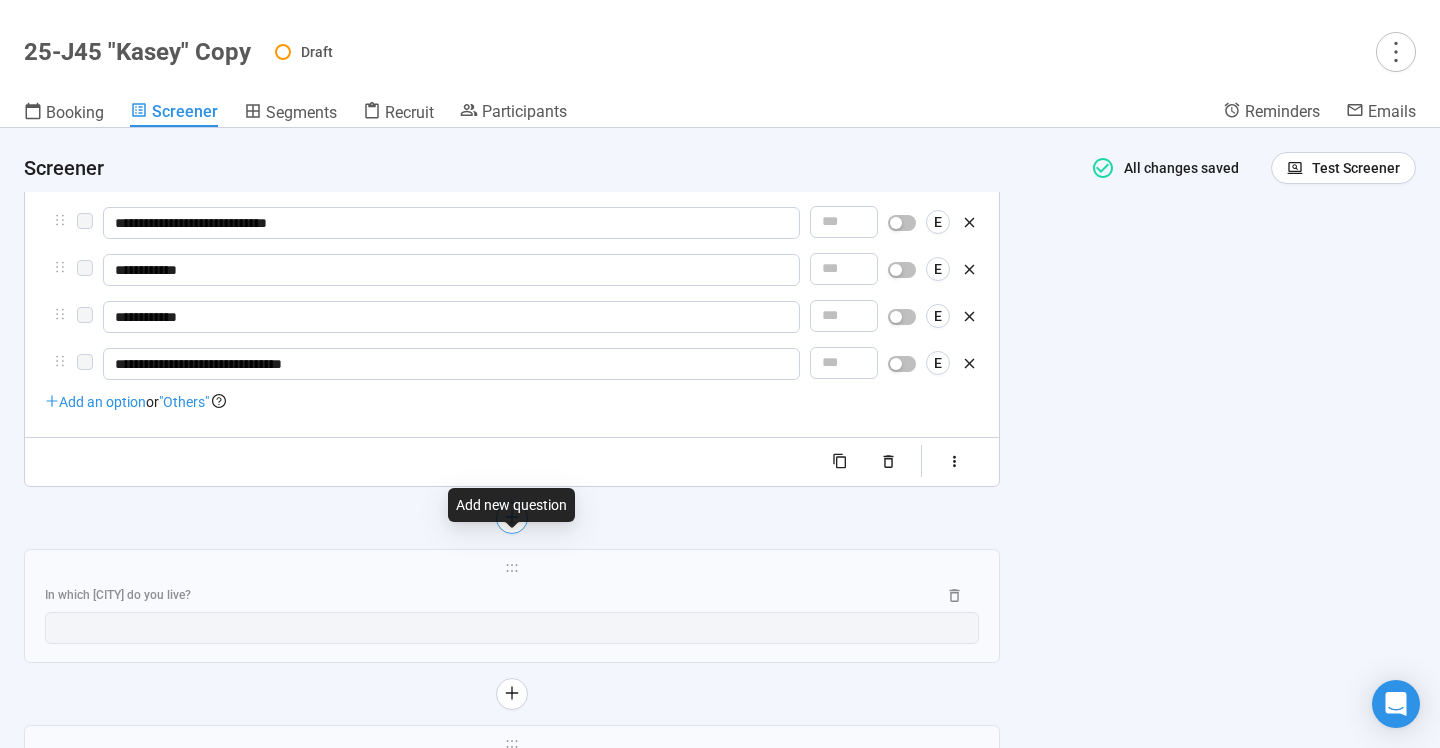 click 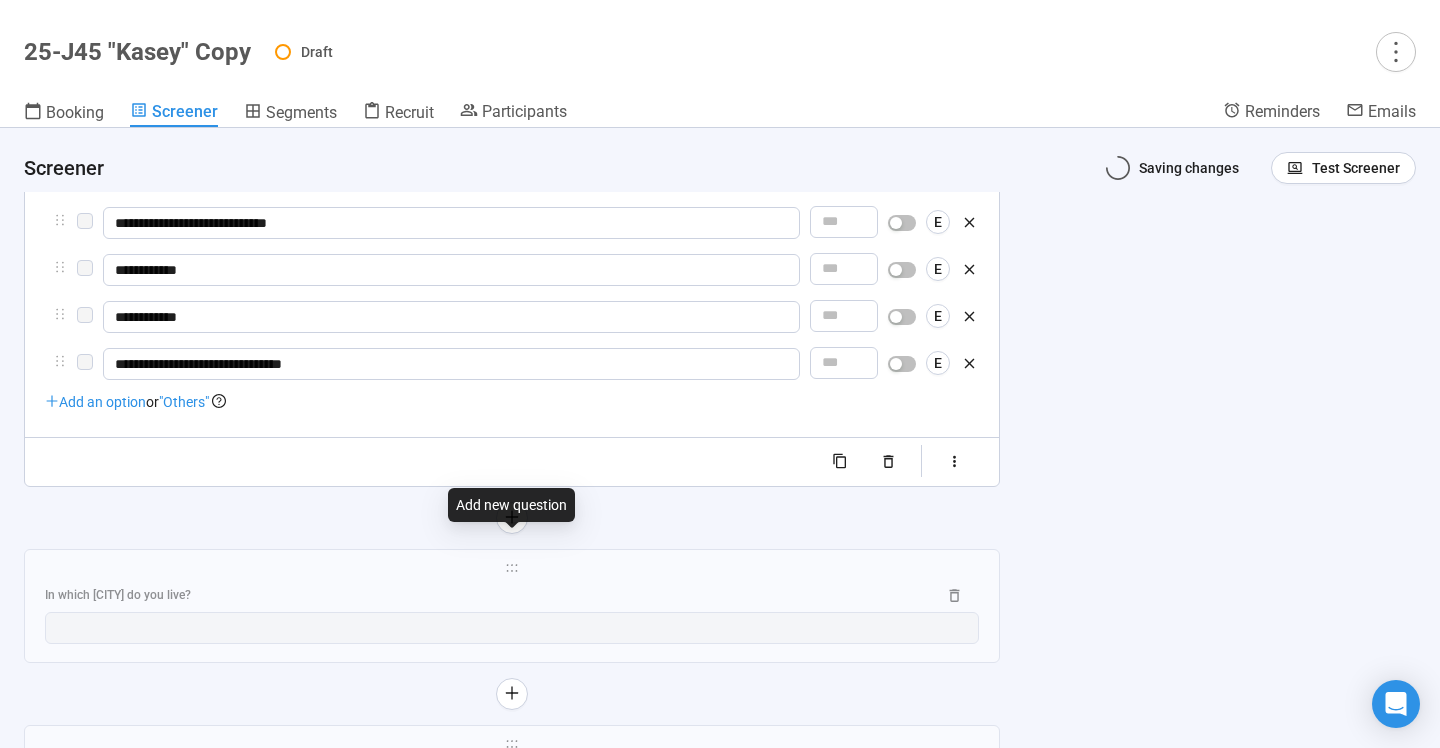 click at bounding box center (512, 2184) 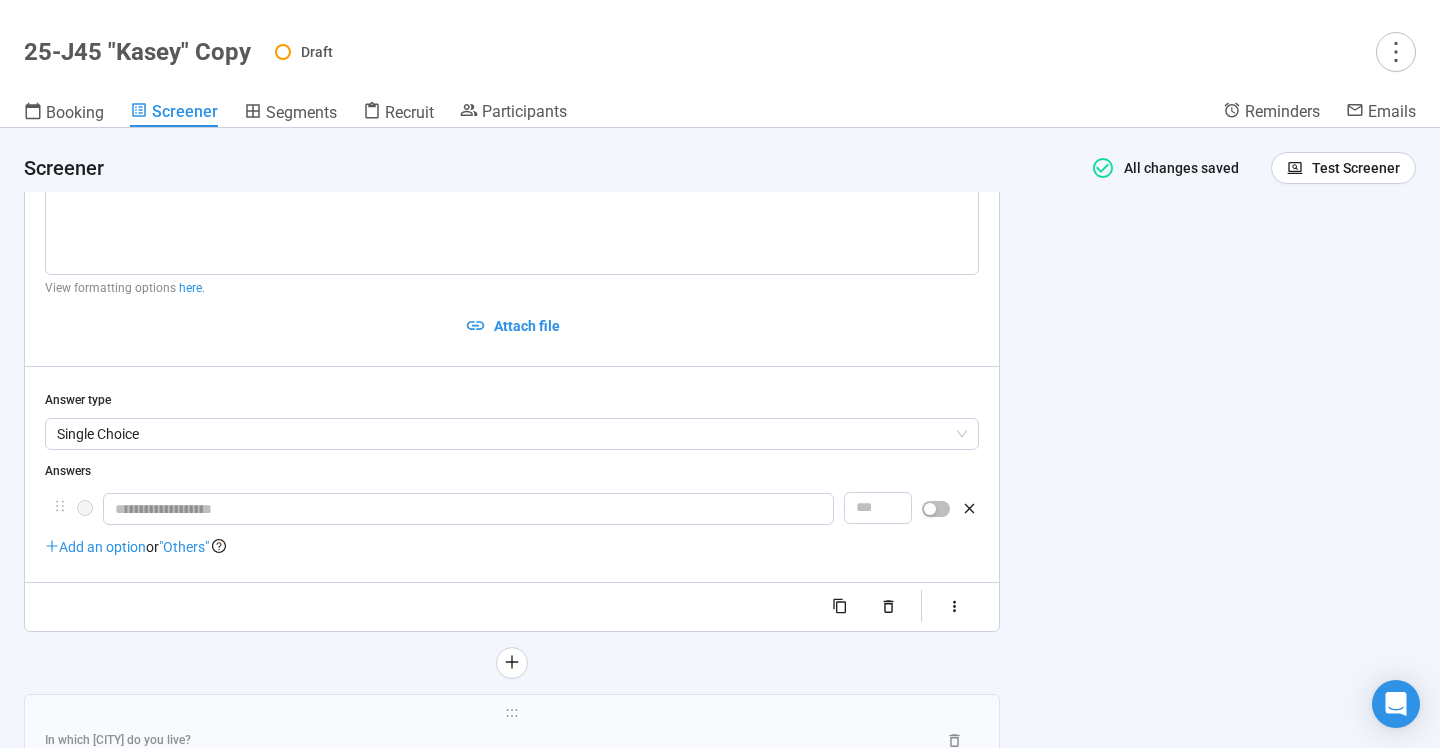 scroll, scrollTop: 4024, scrollLeft: 0, axis: vertical 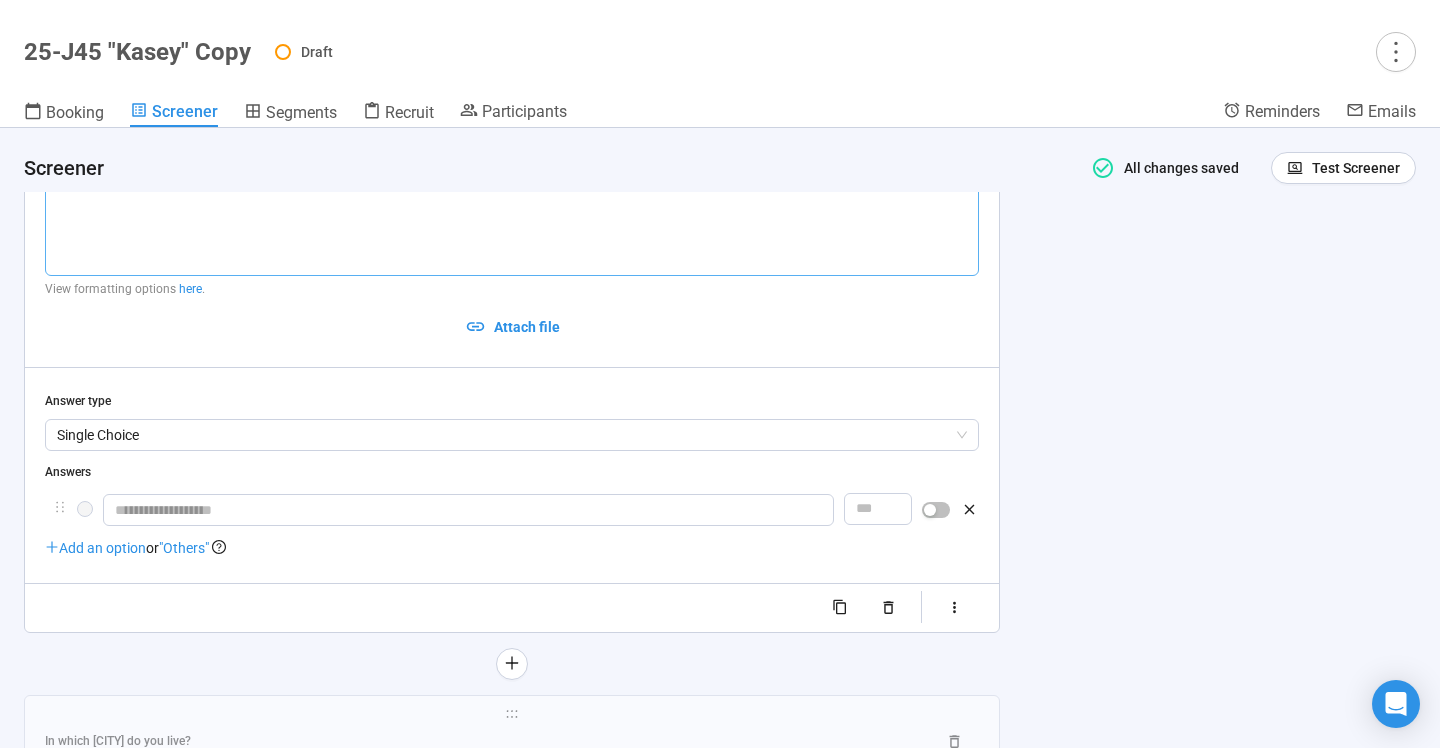 click at bounding box center [512, 223] 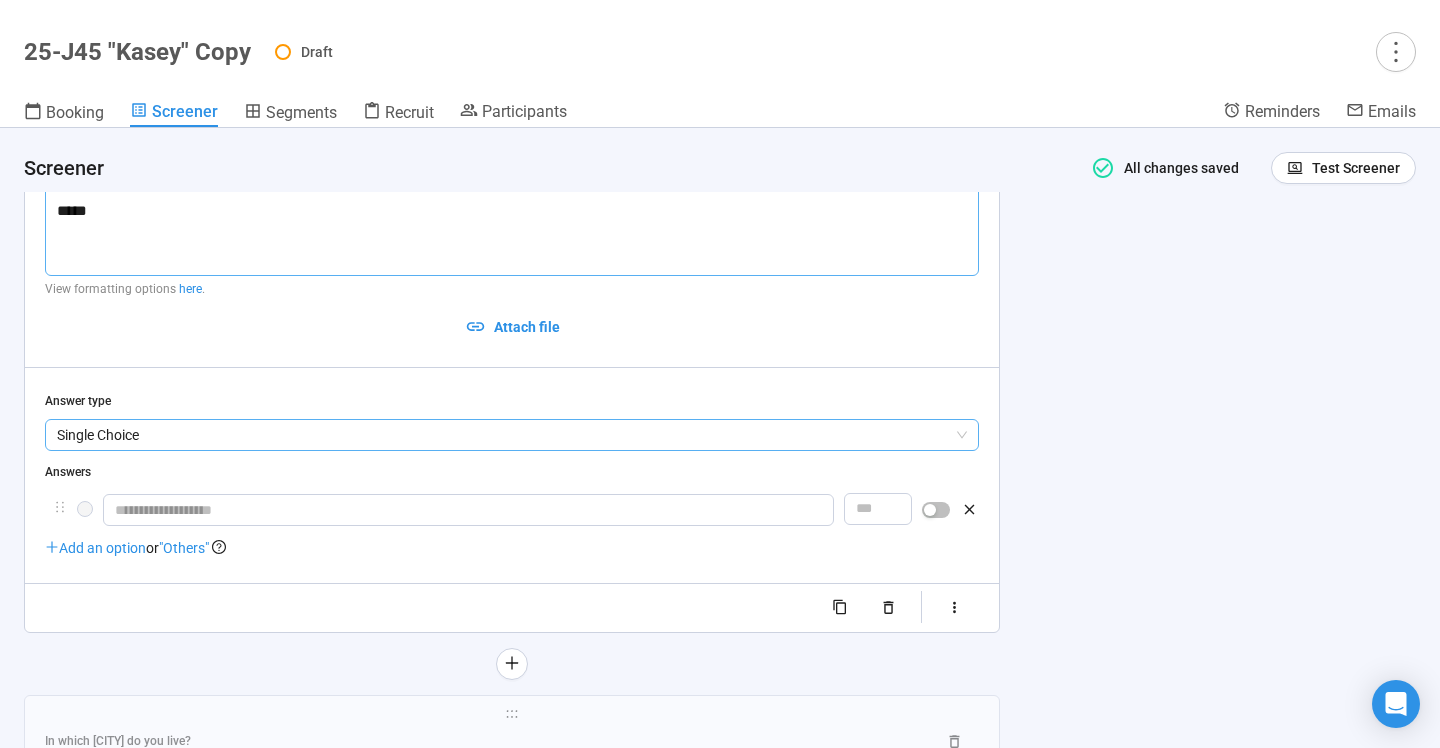 click on "Single Choice" at bounding box center [512, 435] 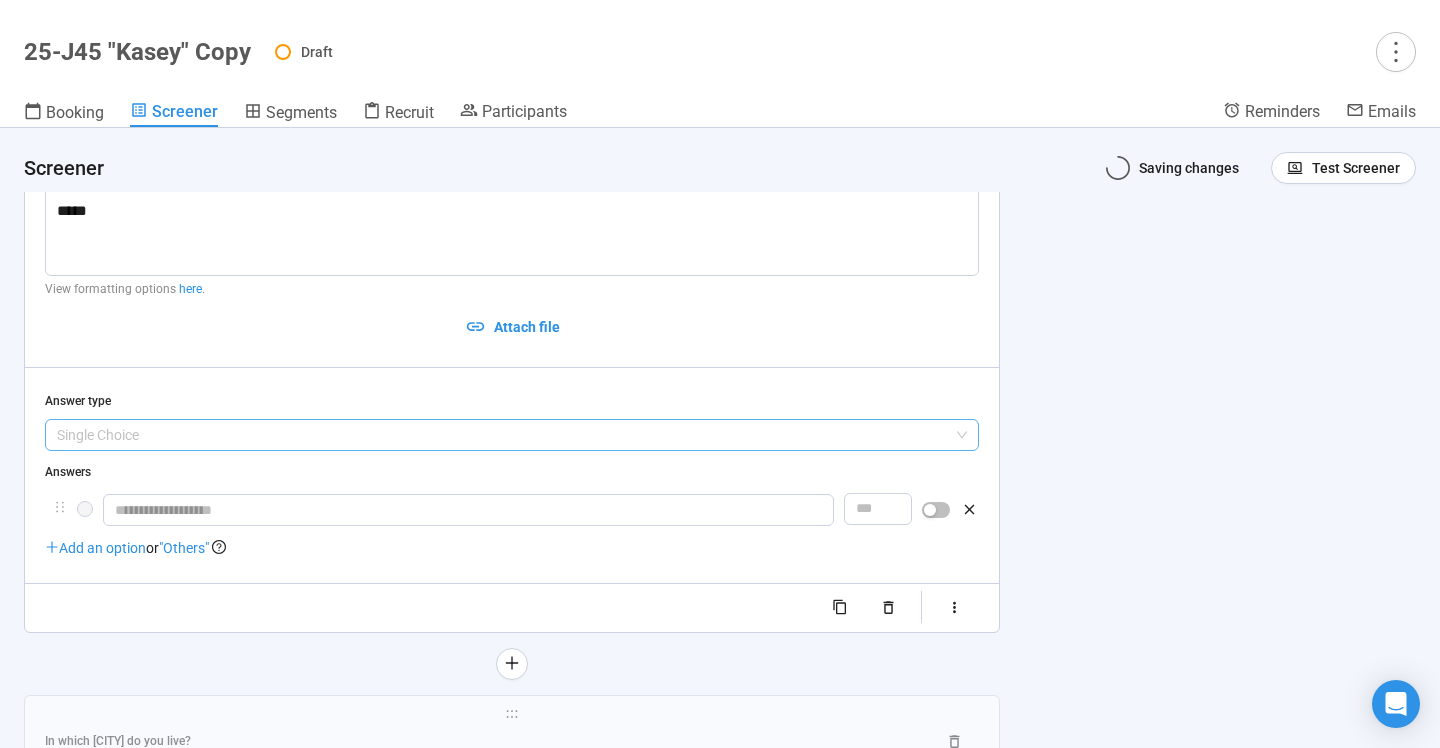 click on "Single Choice" at bounding box center [512, 435] 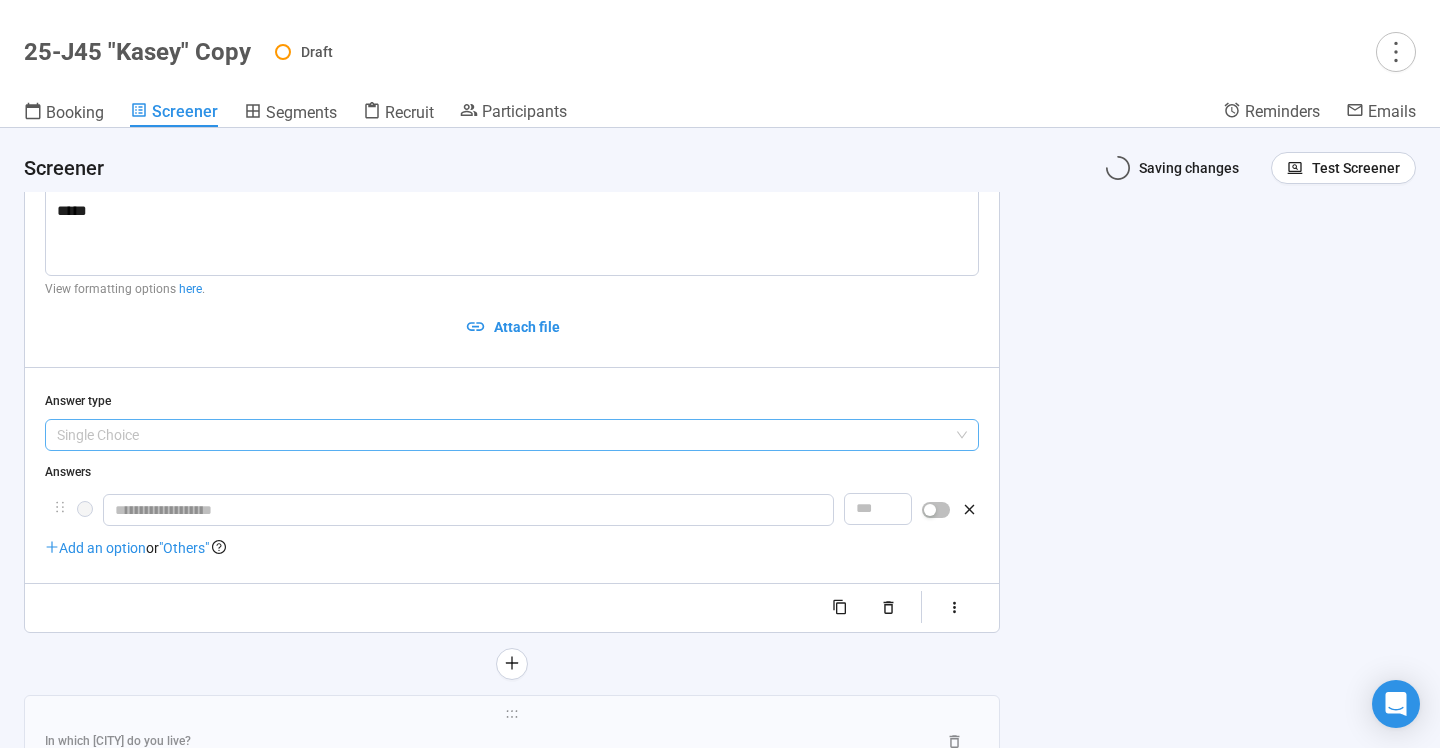 click on "Single Choice" at bounding box center [512, 435] 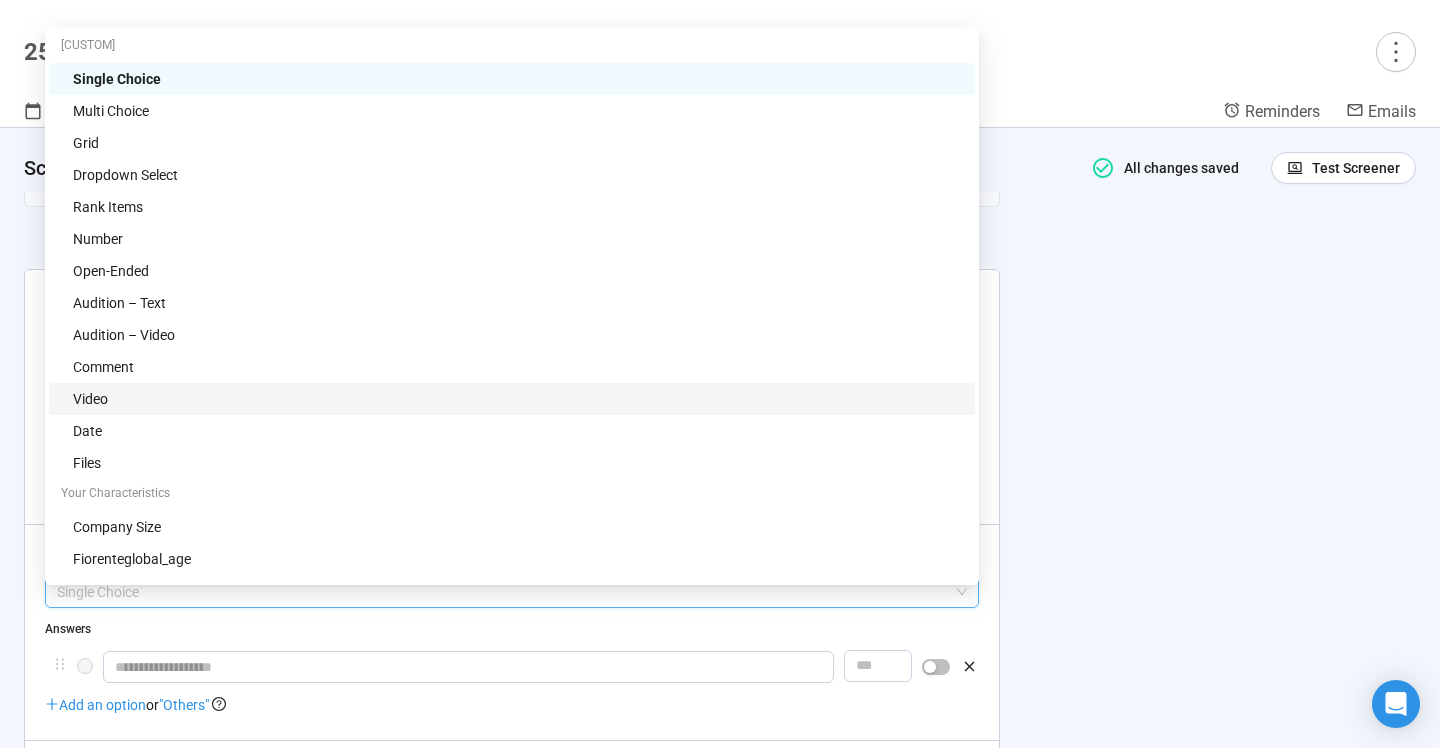 scroll, scrollTop: 3848, scrollLeft: 0, axis: vertical 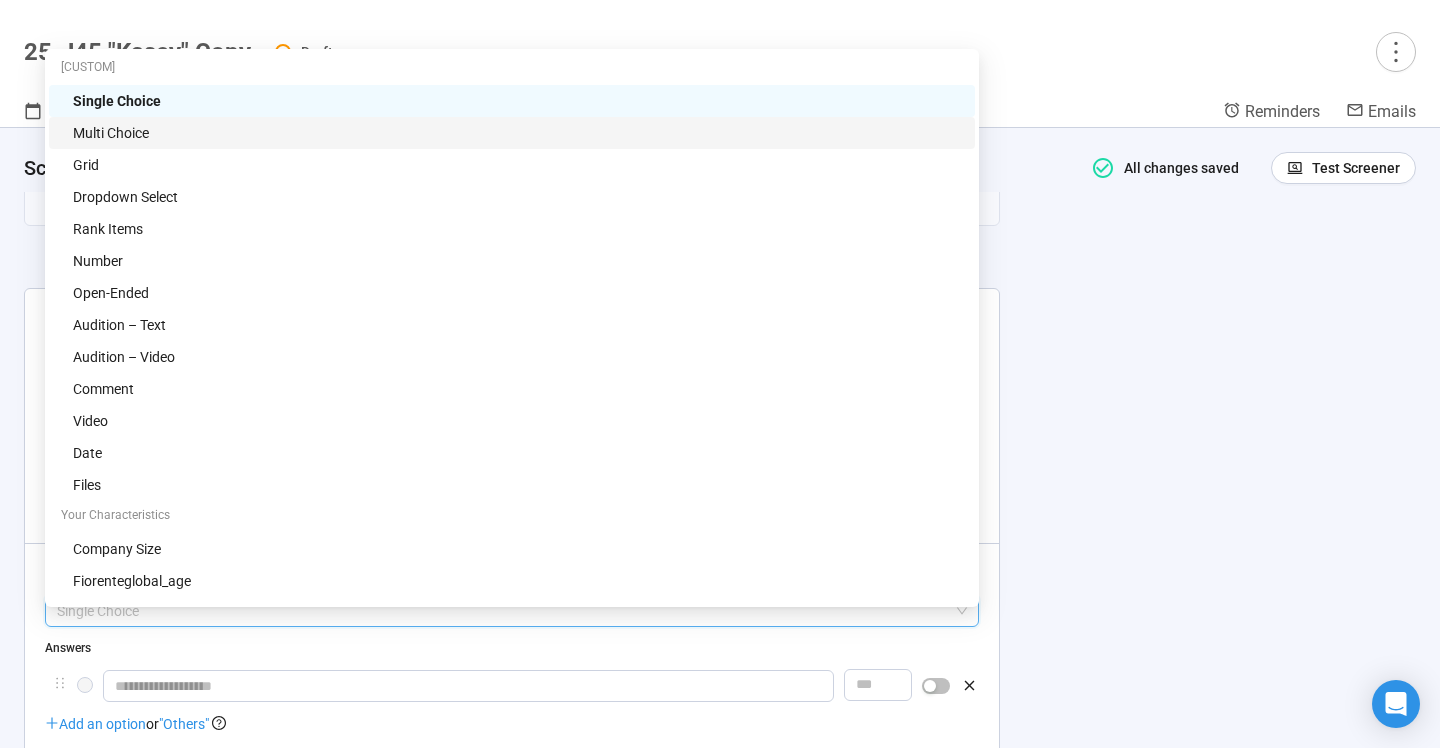 click on "Multi Choice" at bounding box center (518, 133) 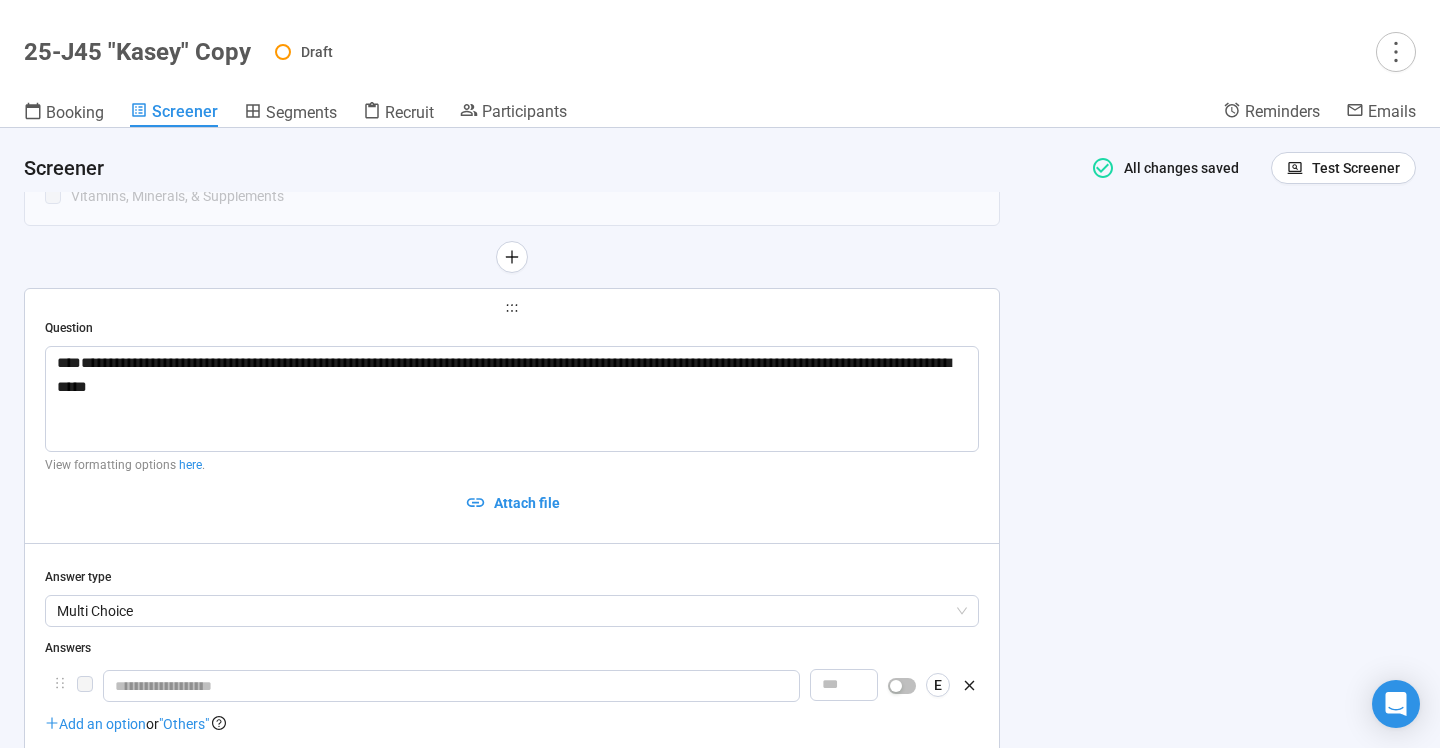 type 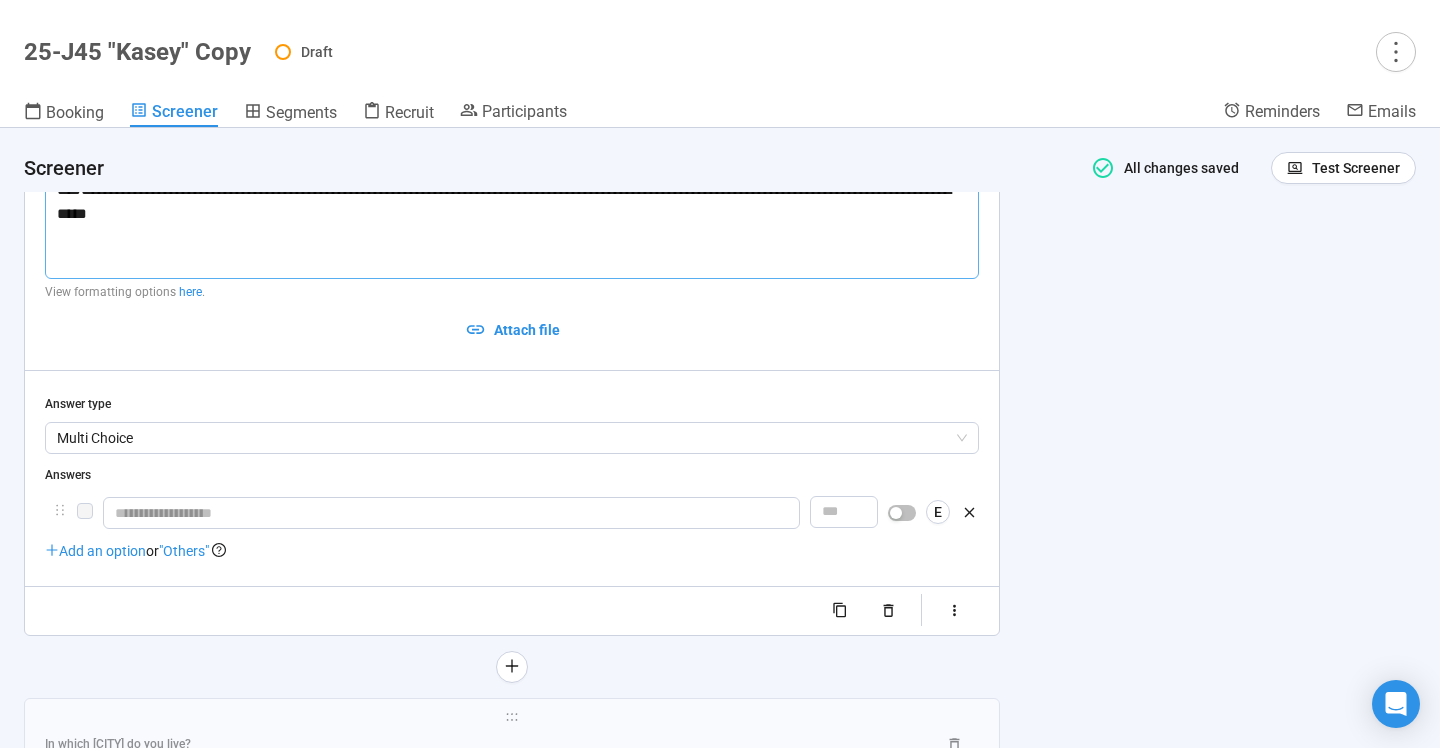 scroll, scrollTop: 4022, scrollLeft: 0, axis: vertical 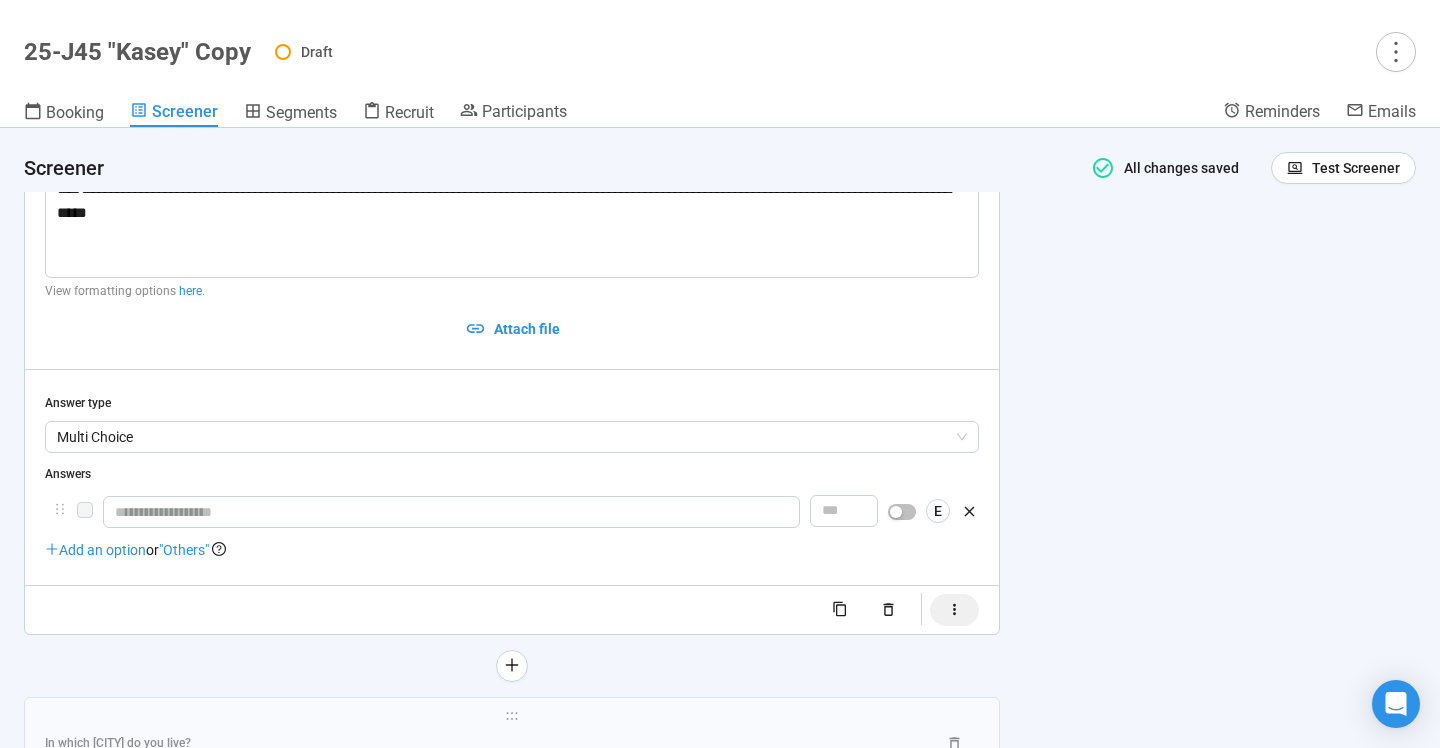 click 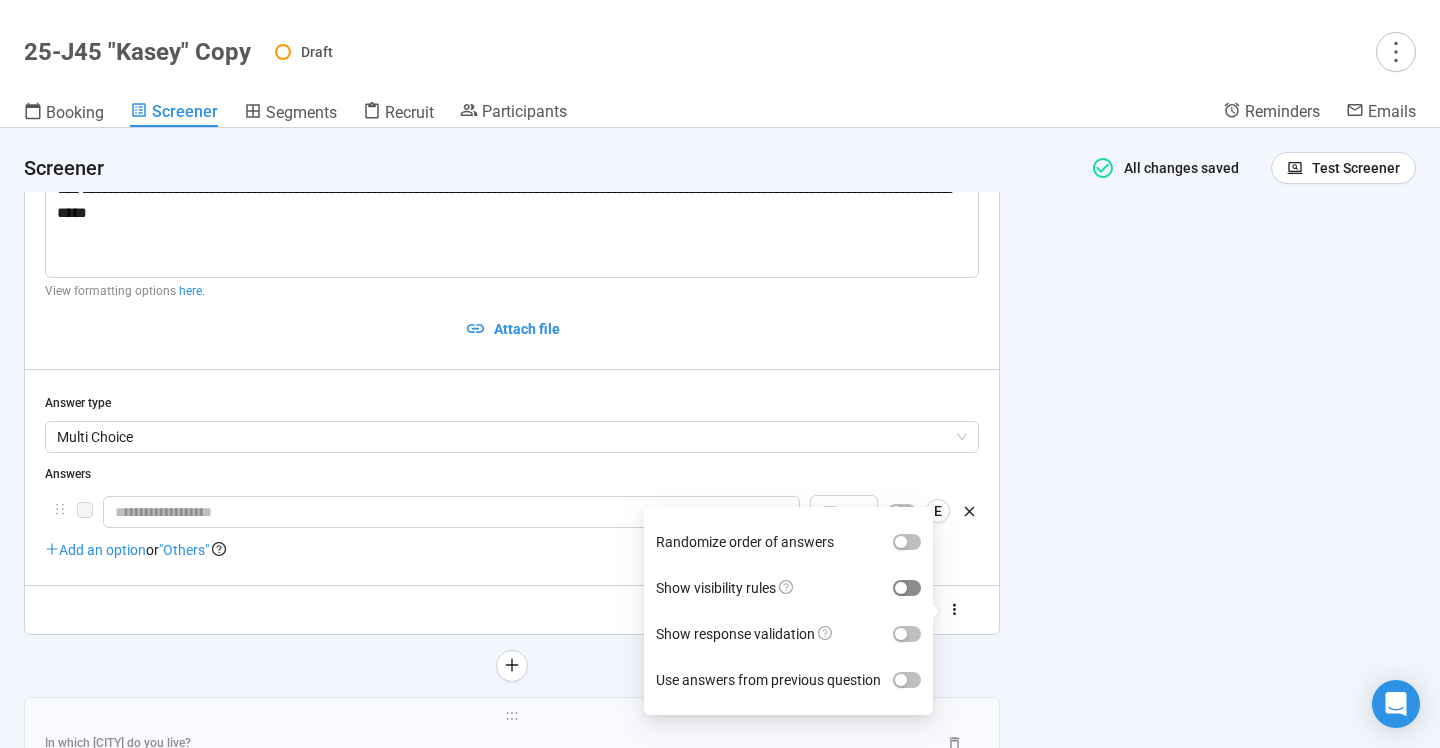 click at bounding box center [907, 588] 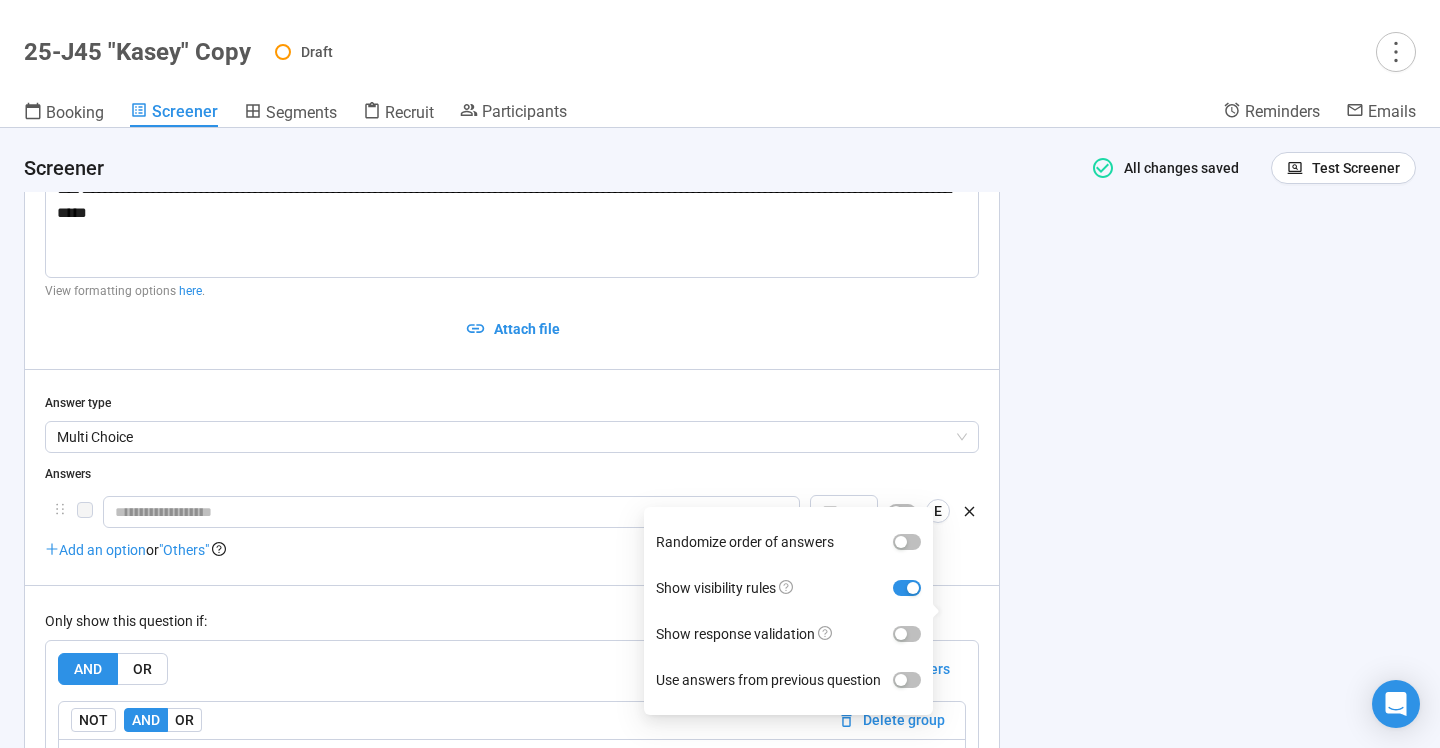 click on "**********" at bounding box center [720, 438] 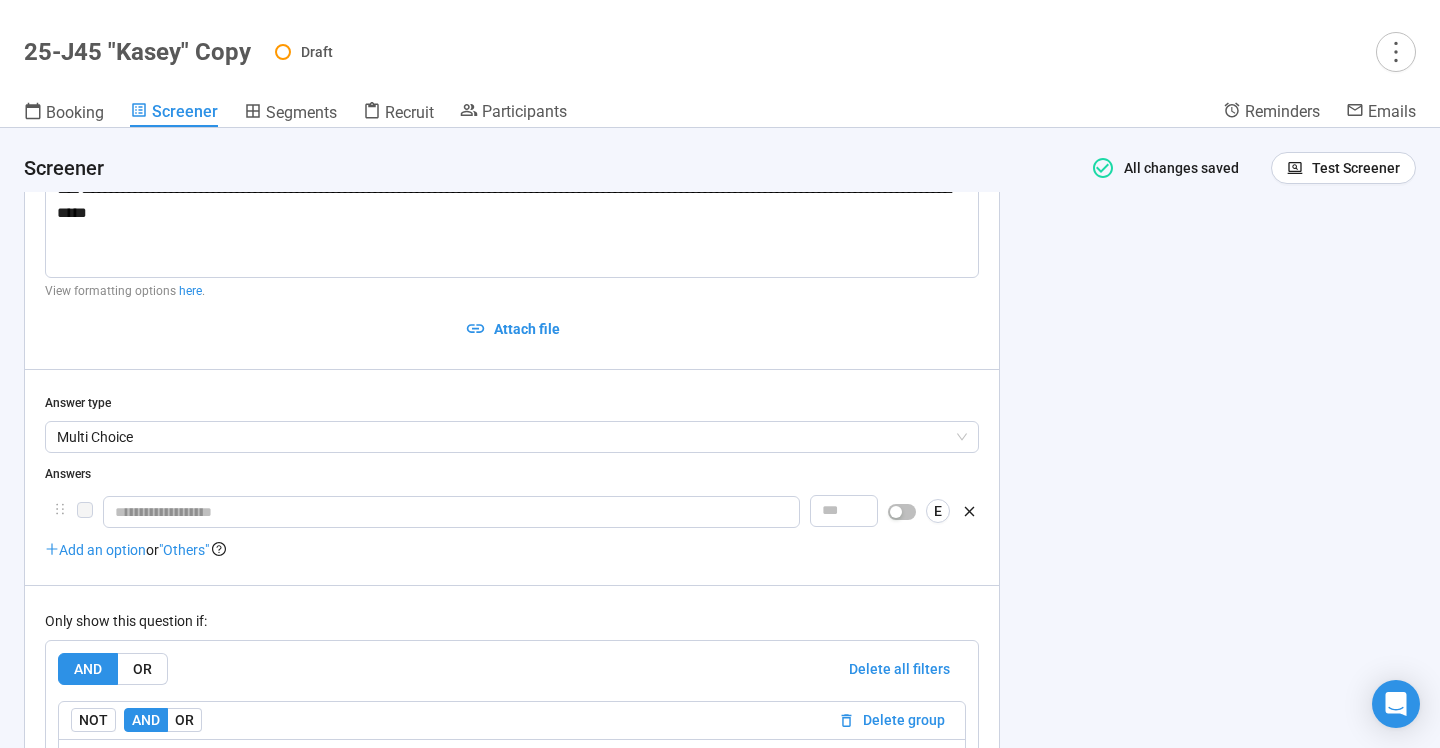 click on "E  Add an option  or  "Others"" at bounding box center [512, 528] 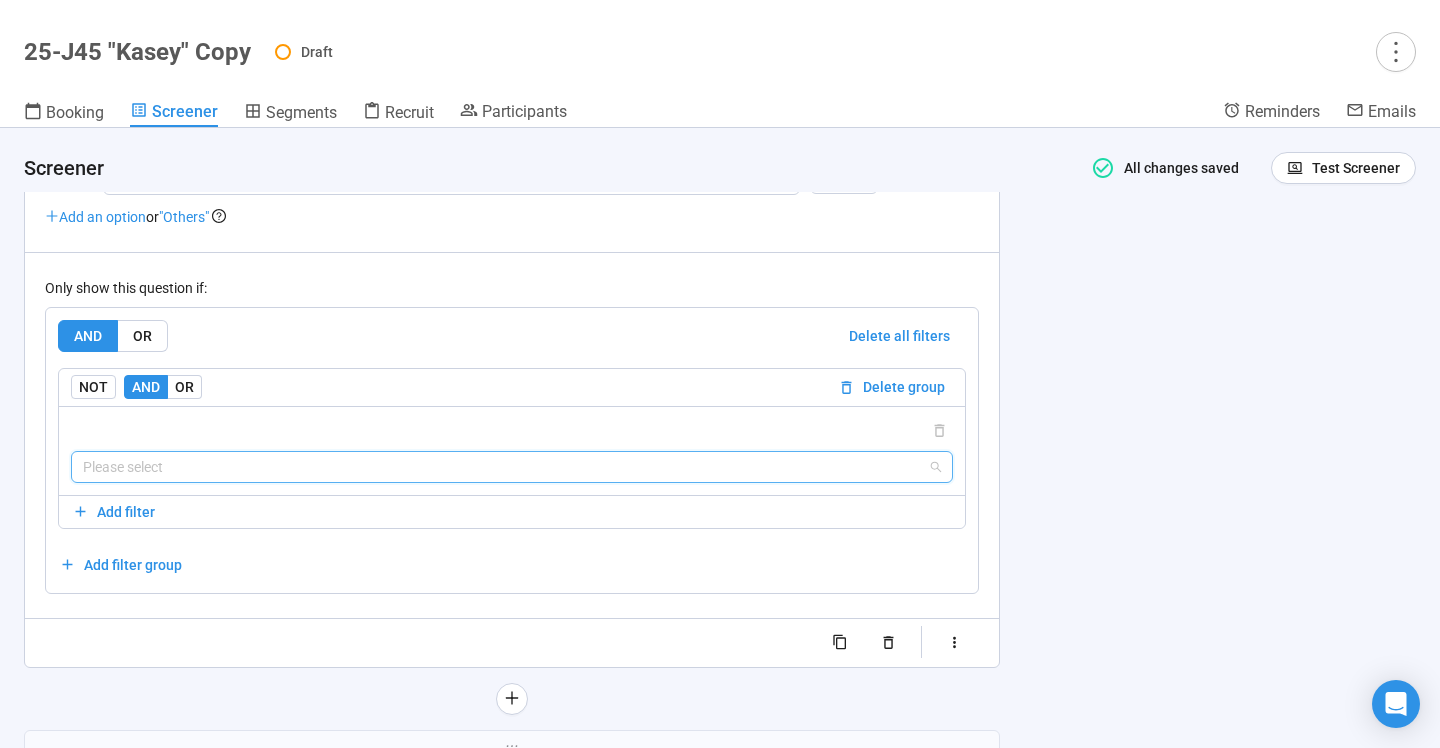 click at bounding box center (512, 467) 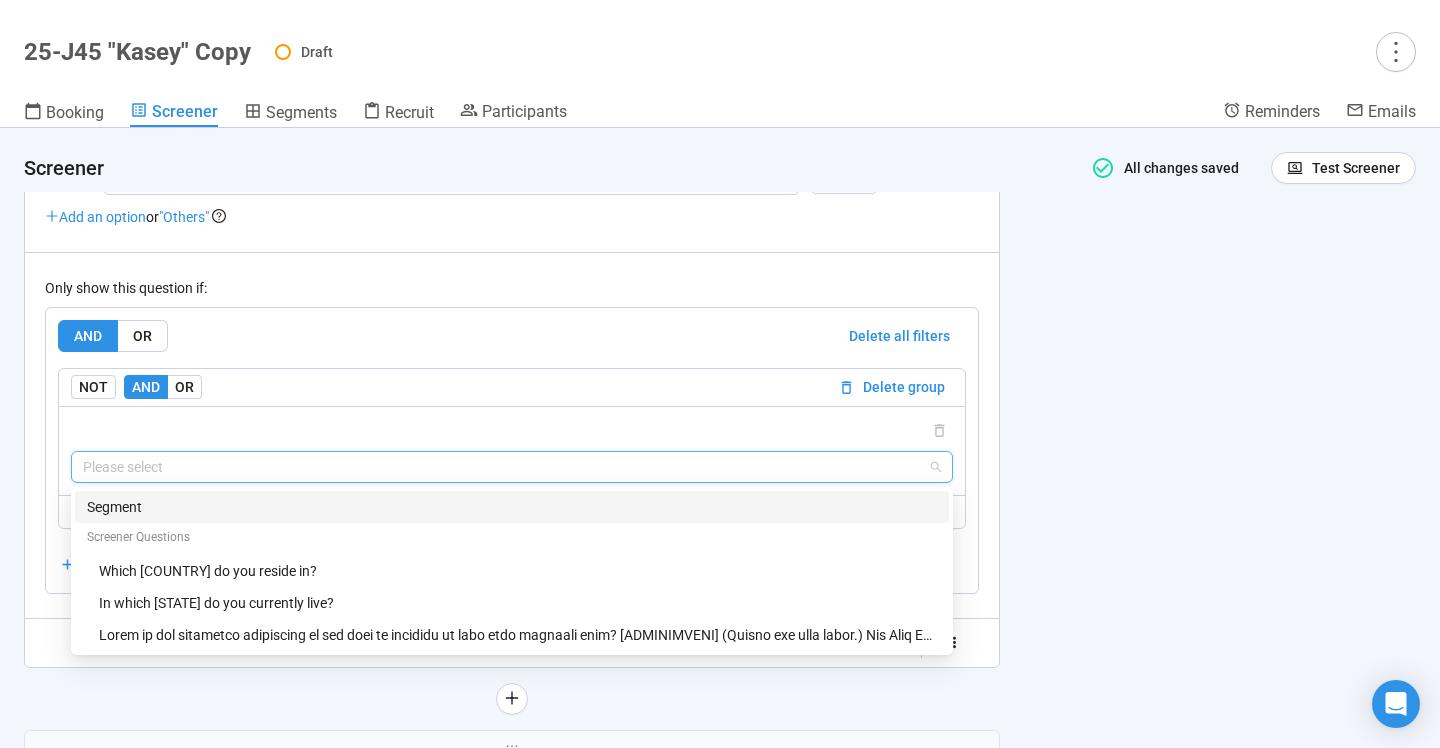 click on "**********" at bounding box center [720, 438] 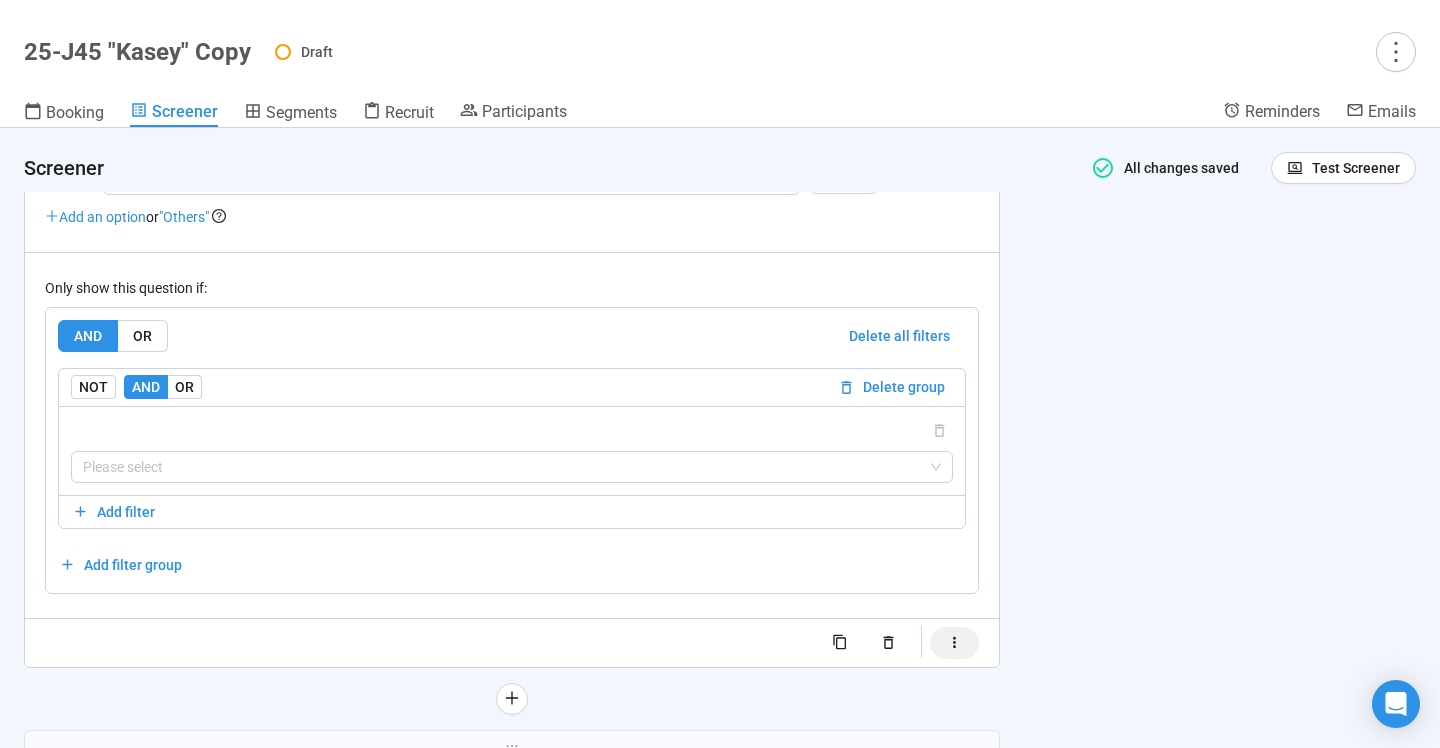 click 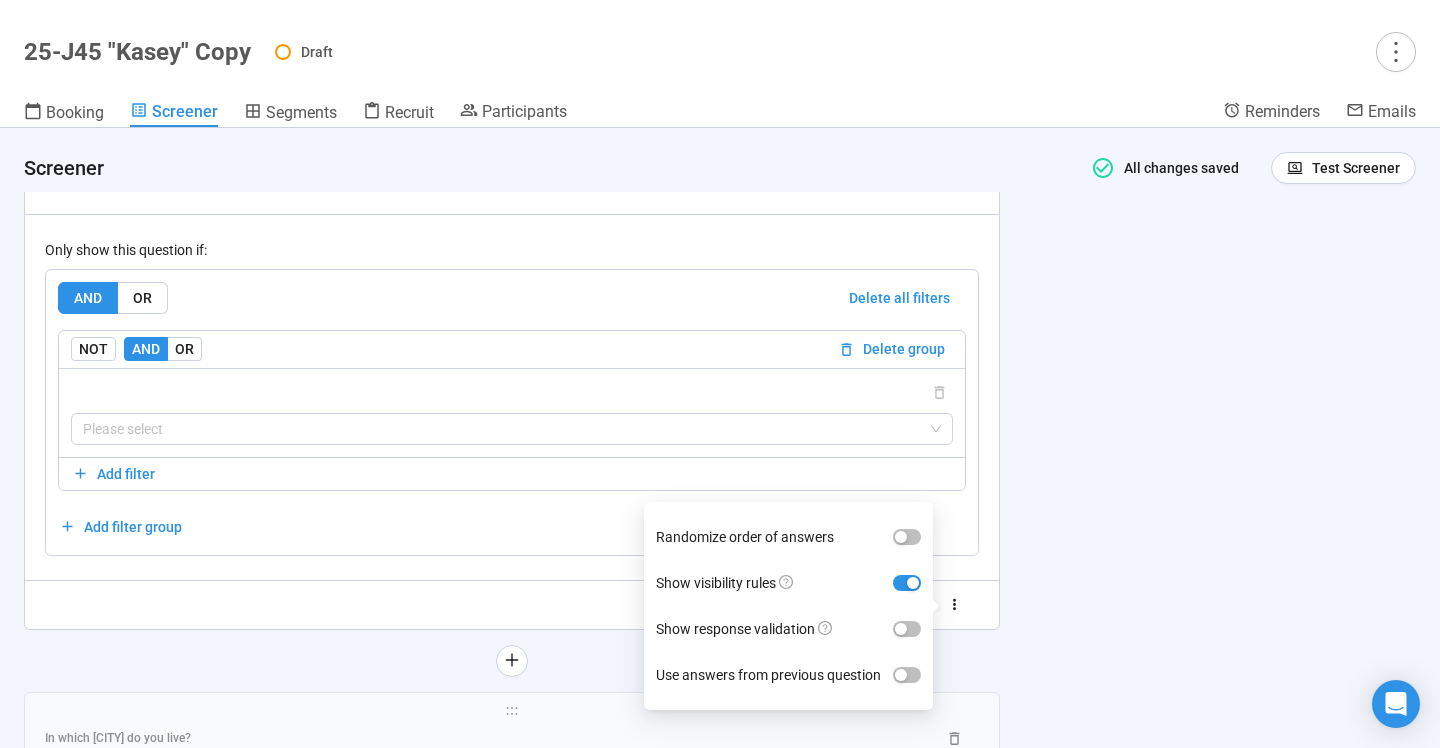 scroll, scrollTop: 4400, scrollLeft: 0, axis: vertical 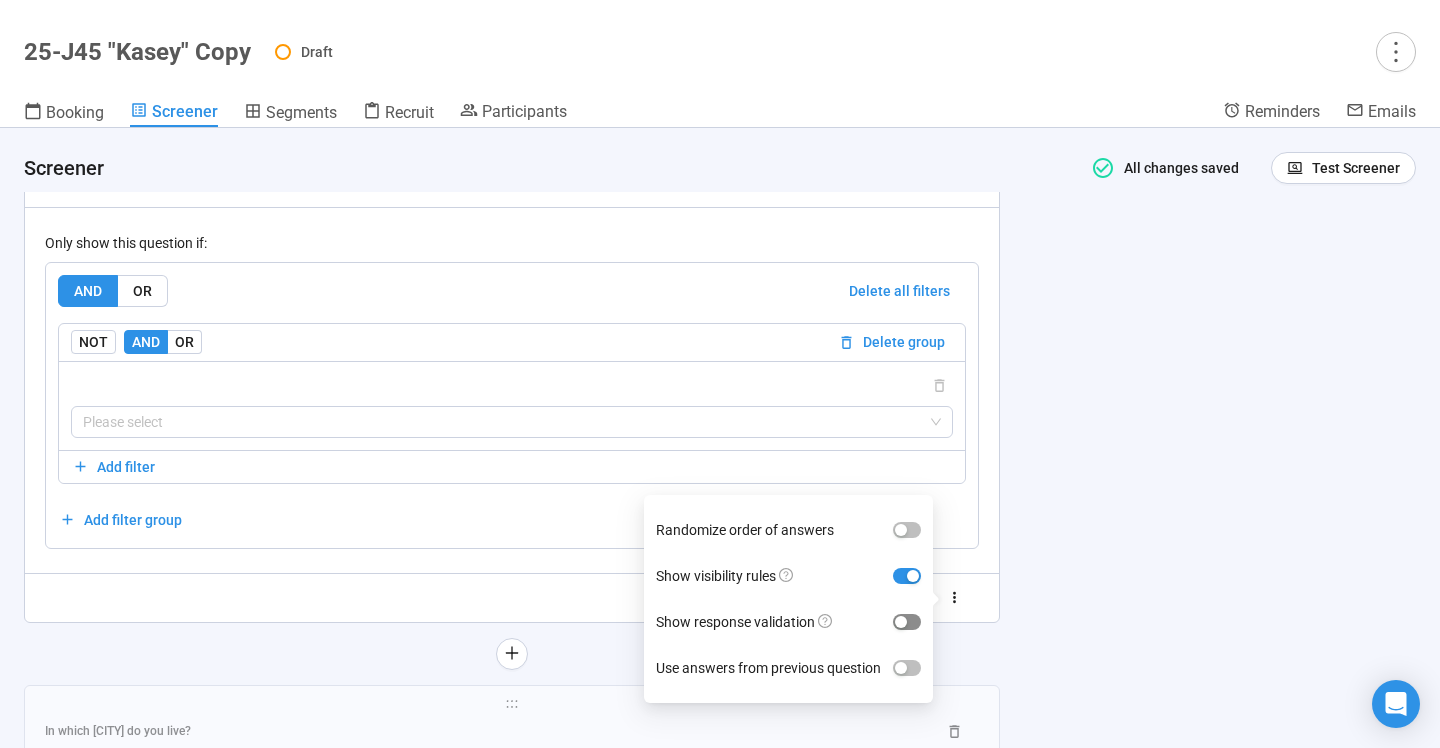 click at bounding box center (907, 622) 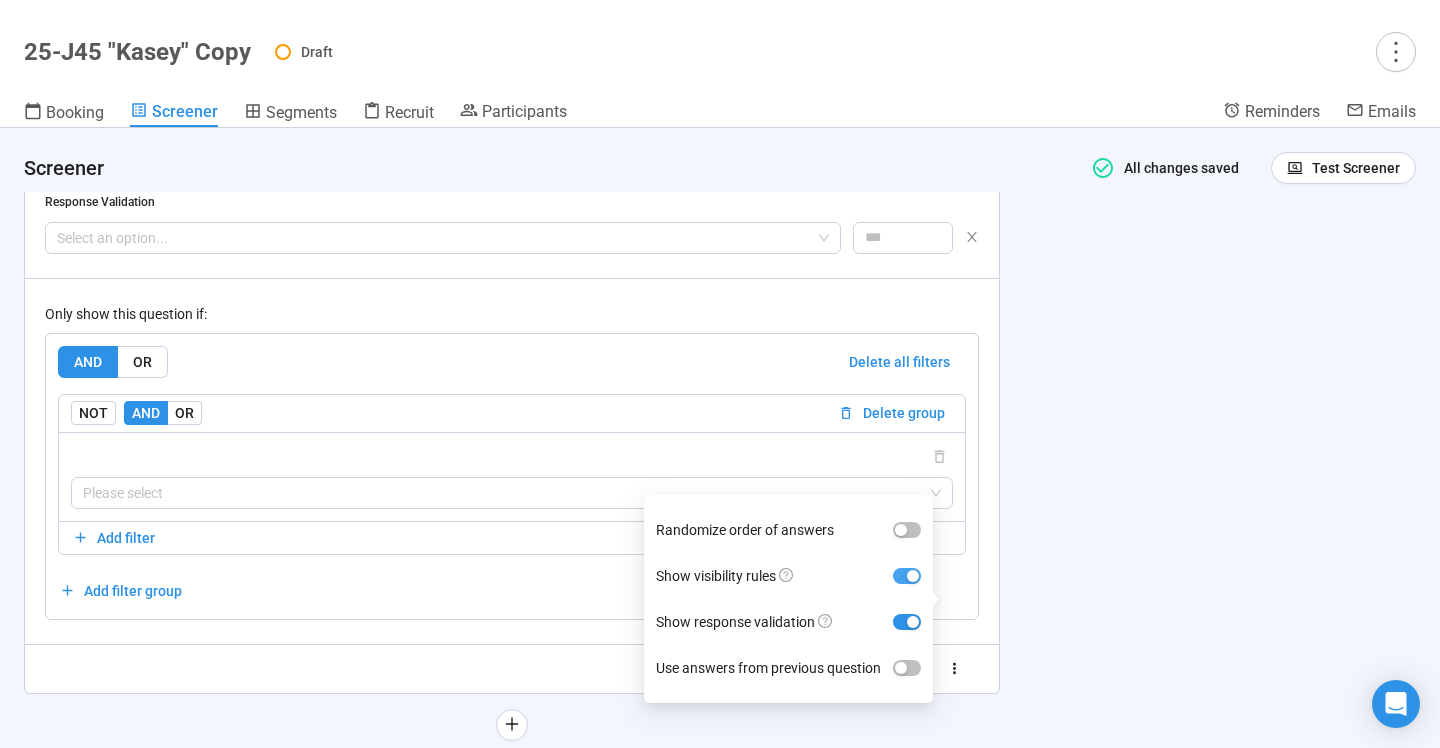 click at bounding box center [913, 576] 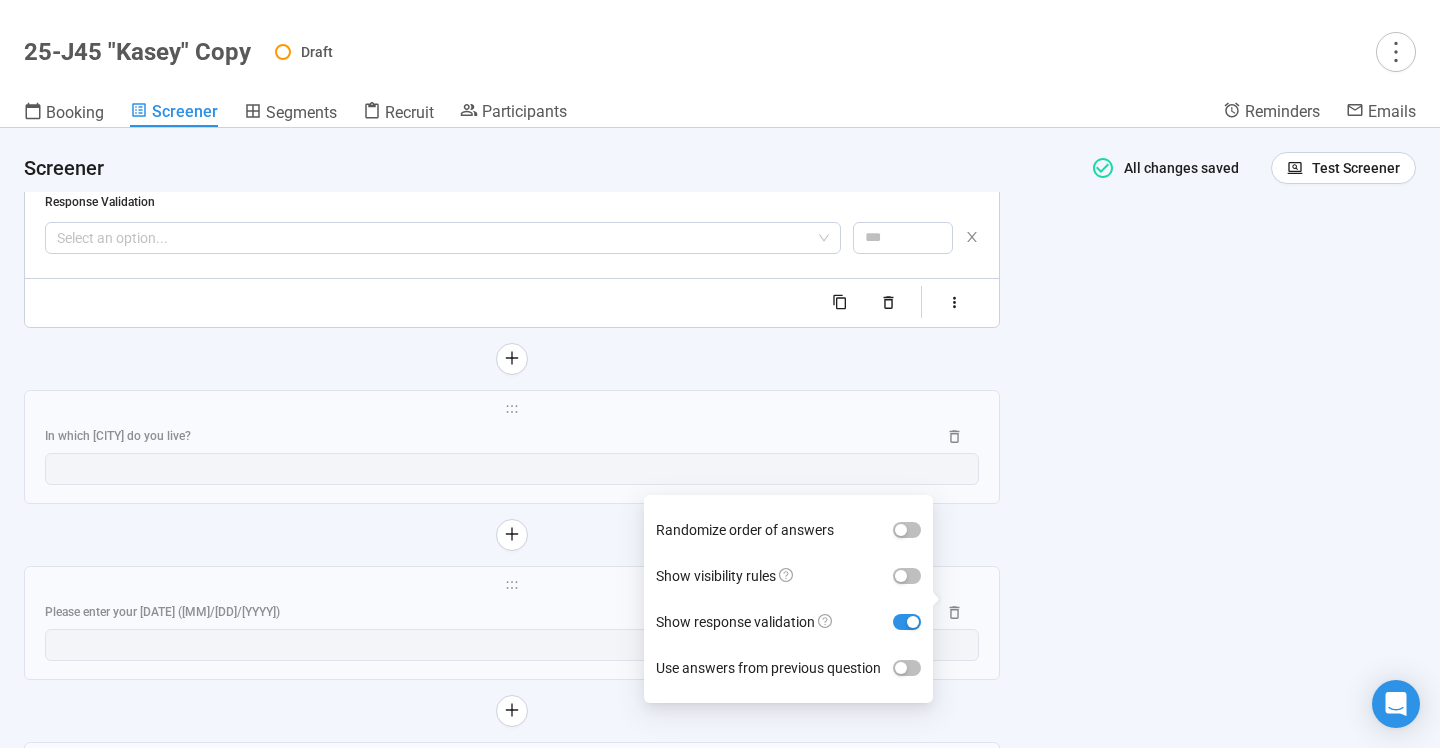 click on "**********" at bounding box center (720, 438) 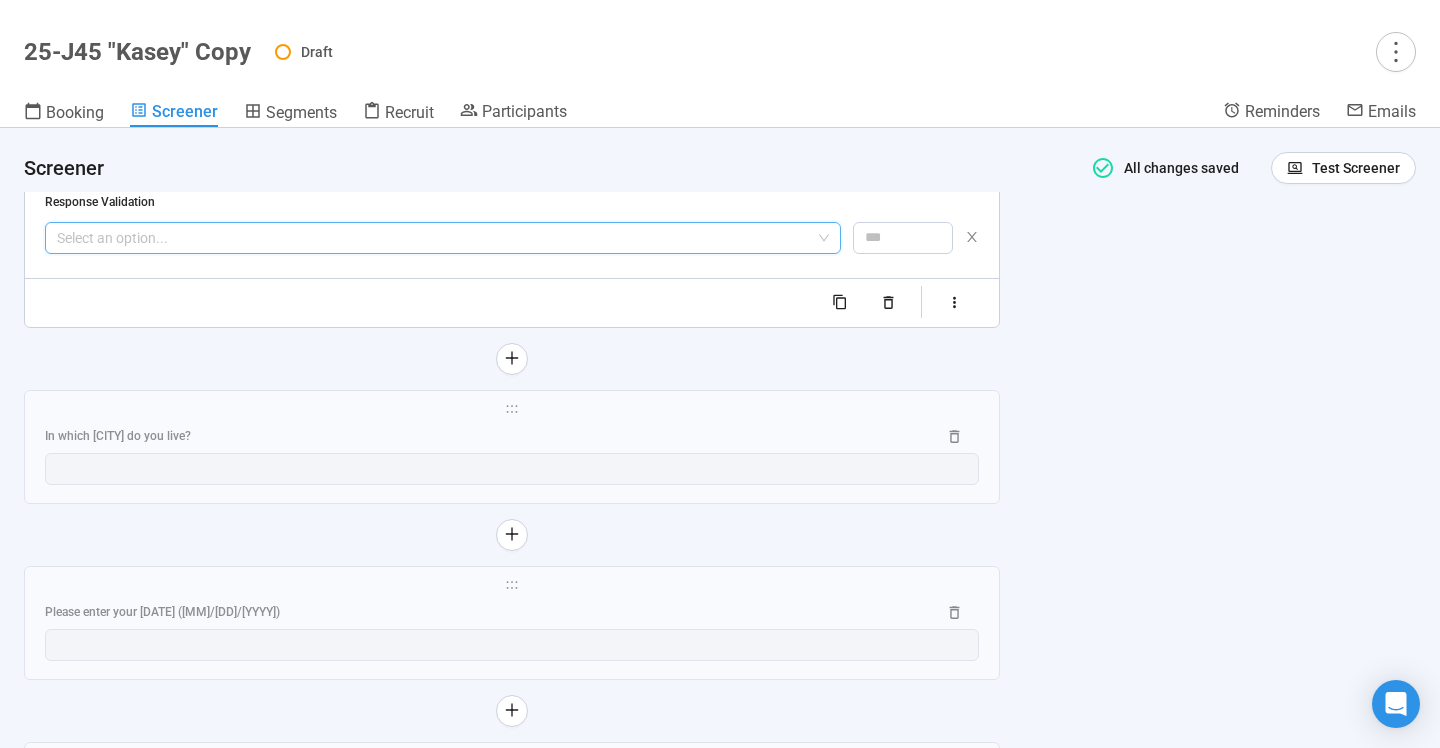 click at bounding box center (443, 238) 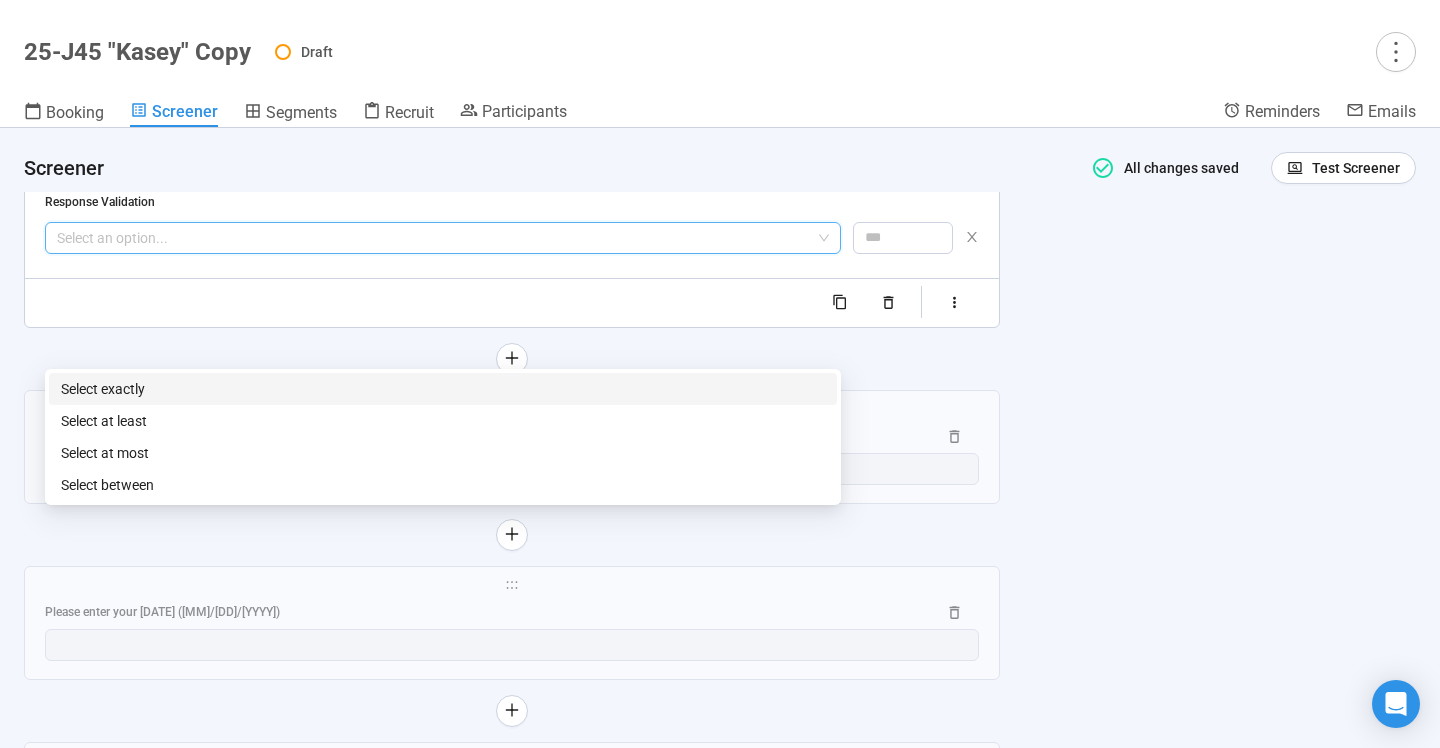 scroll, scrollTop: 4306, scrollLeft: 0, axis: vertical 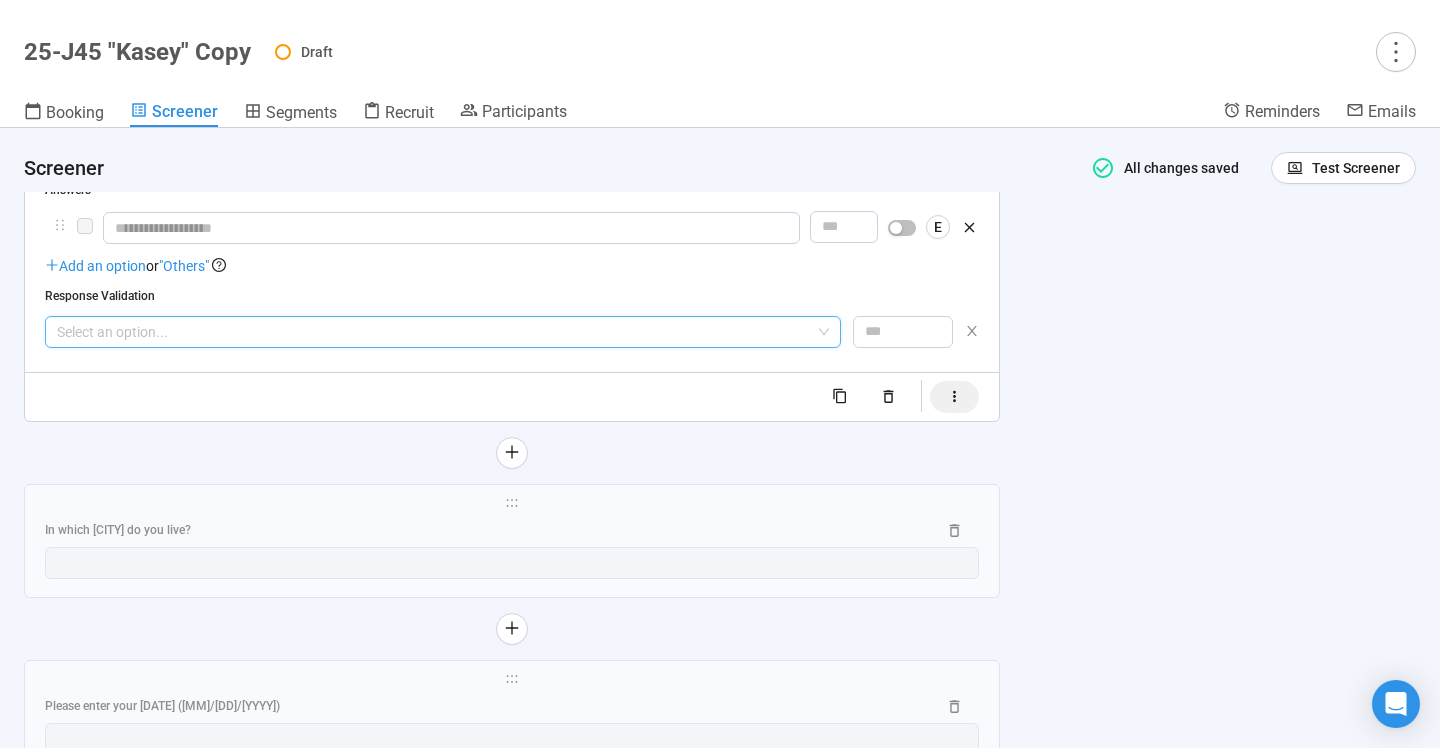 click 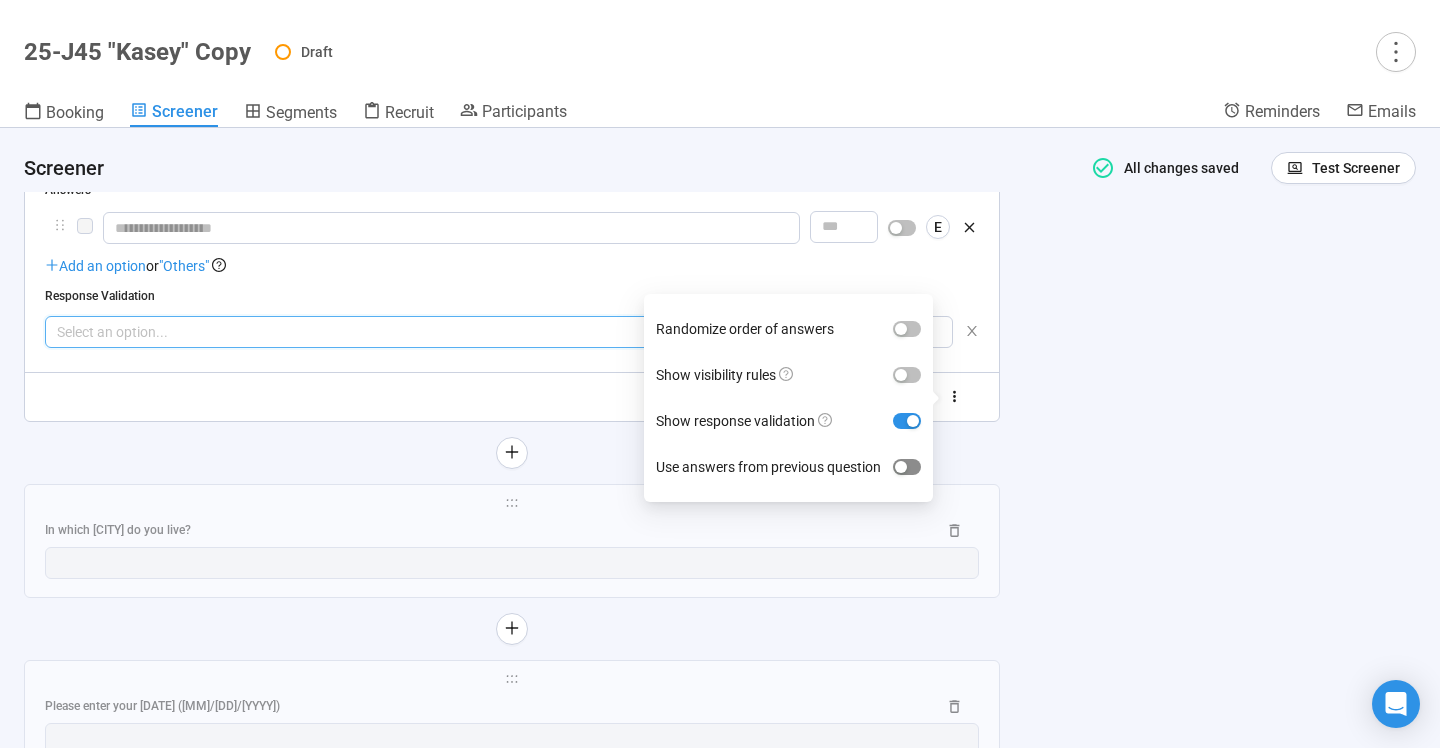 click on "Use answers from previous question" at bounding box center (907, 467) 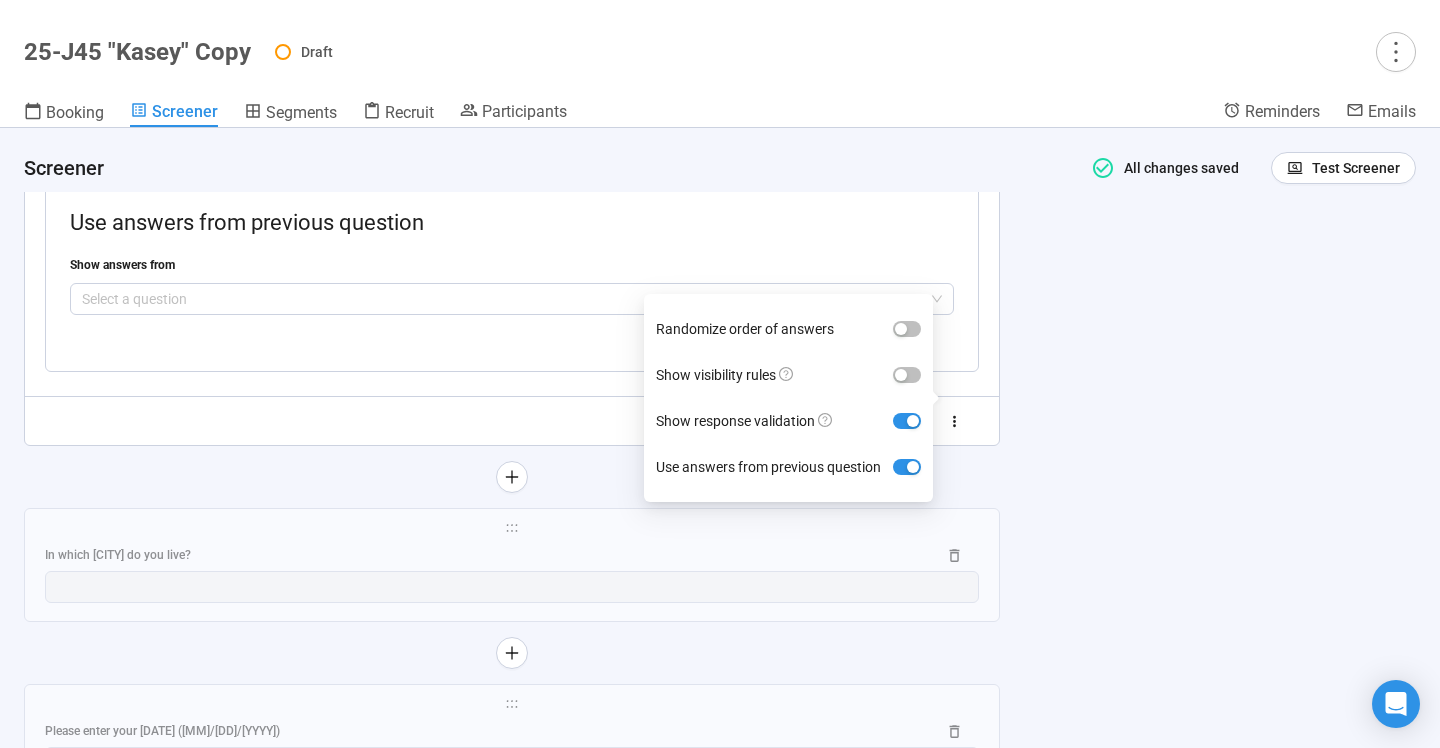 click on "**********" at bounding box center (720, 438) 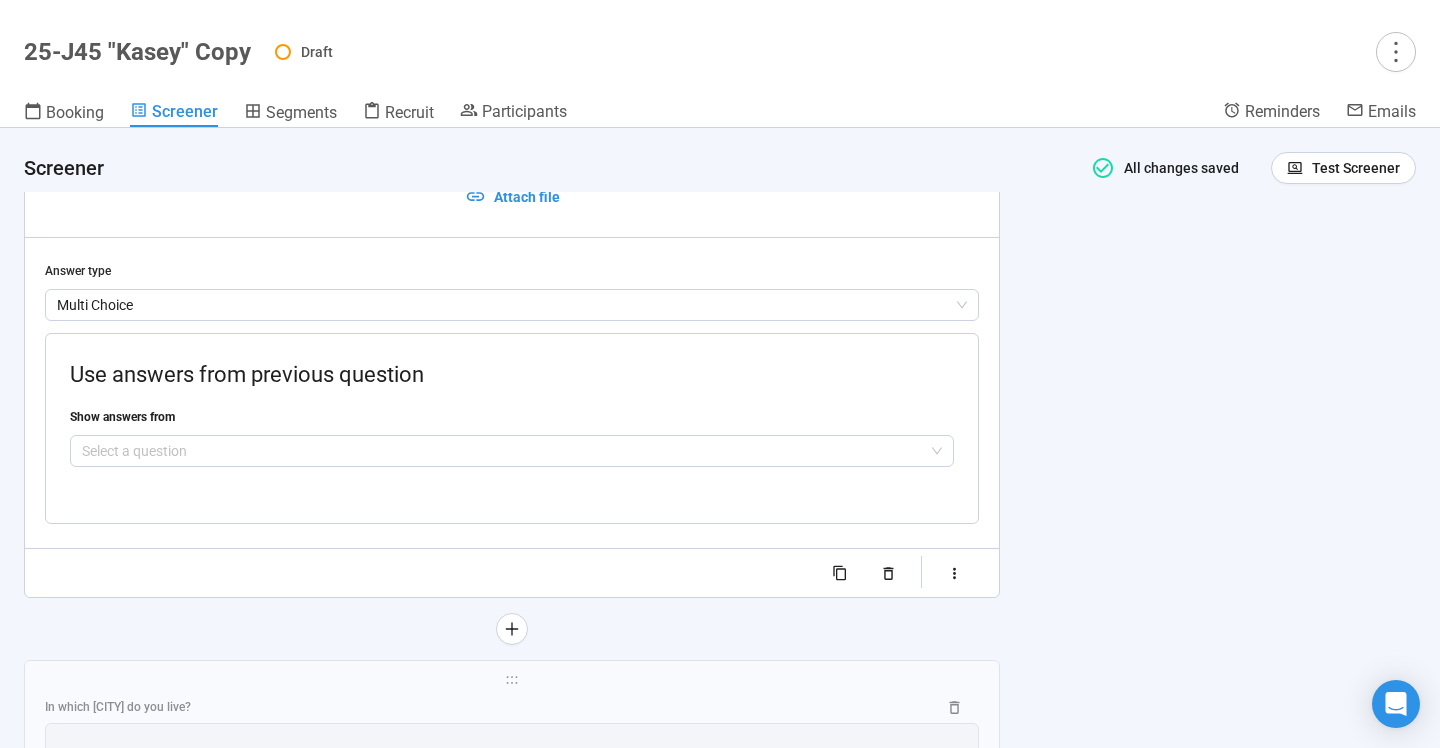 scroll, scrollTop: 4149, scrollLeft: 0, axis: vertical 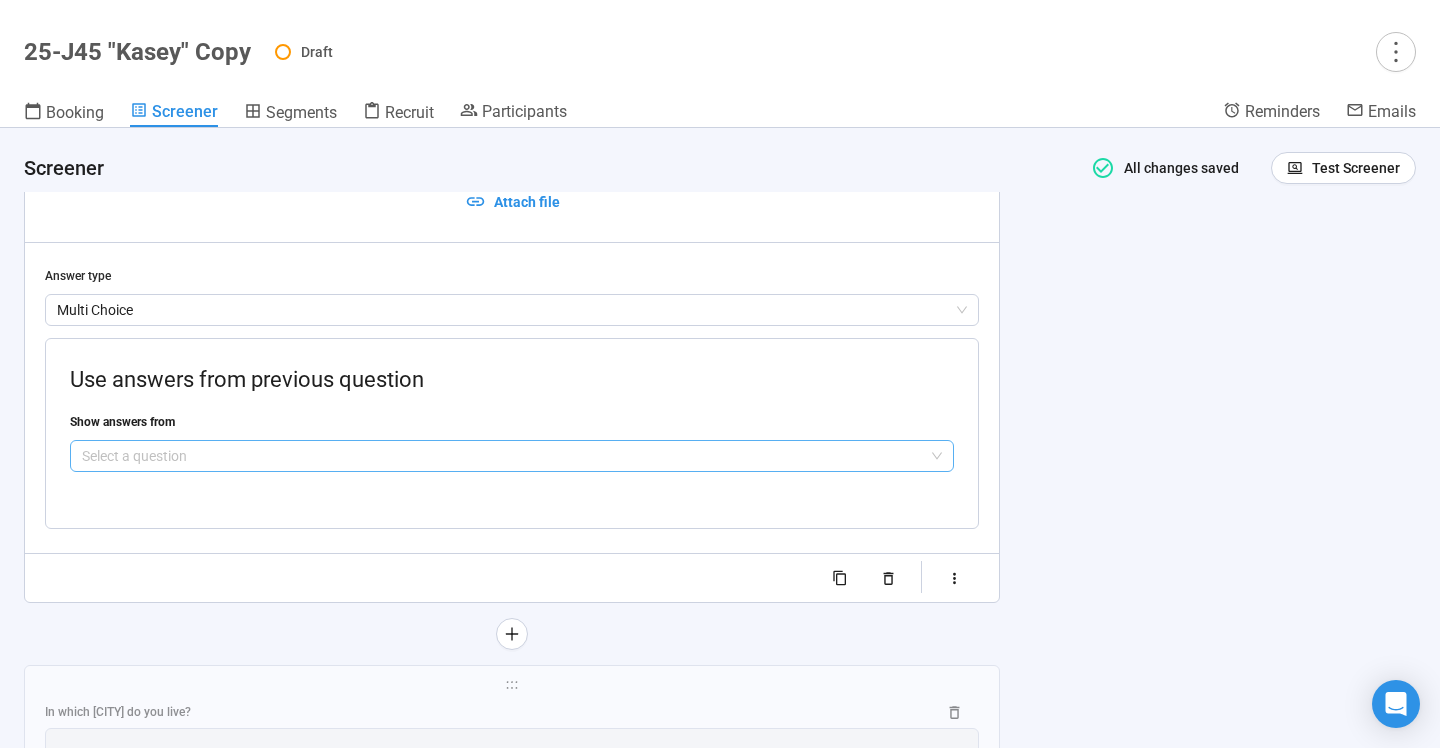 click at bounding box center (512, 456) 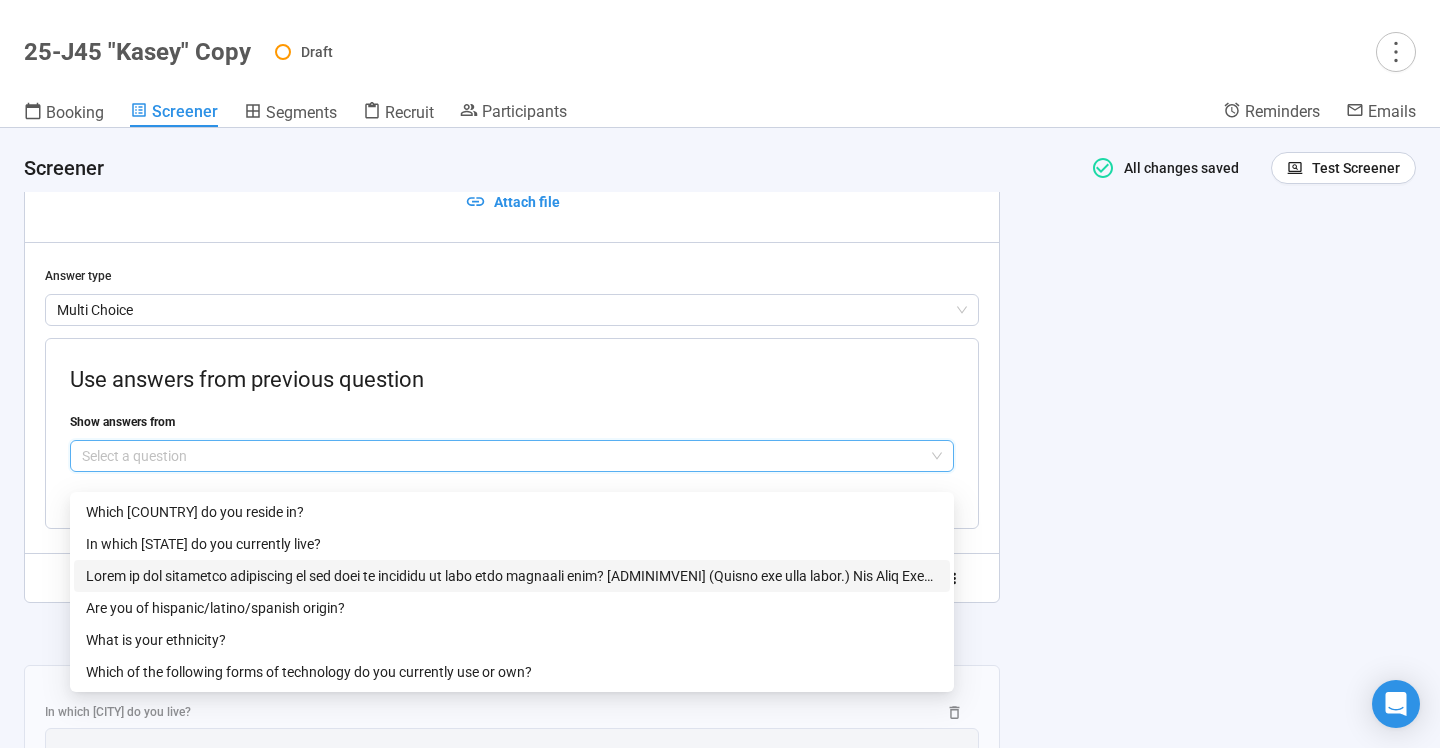 click at bounding box center (512, 576) 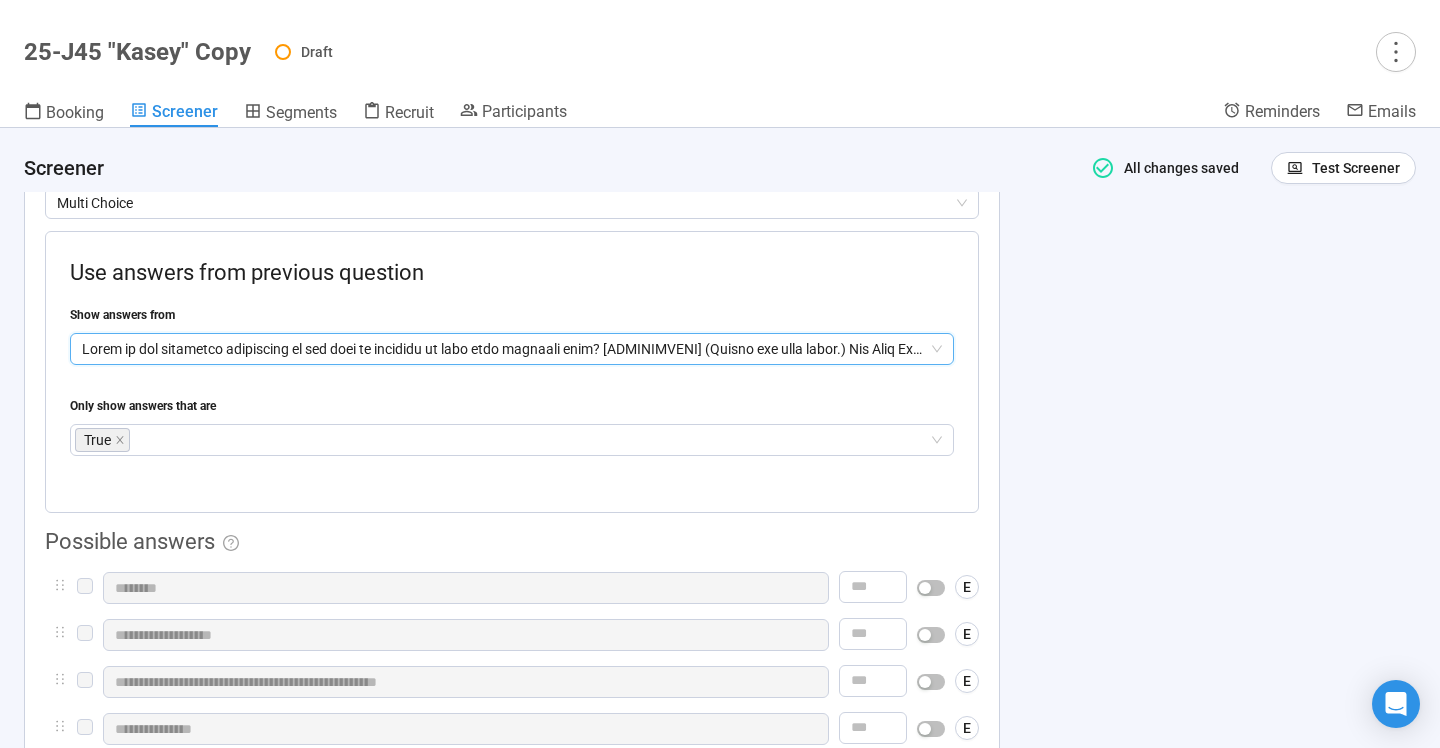 scroll, scrollTop: 4246, scrollLeft: 0, axis: vertical 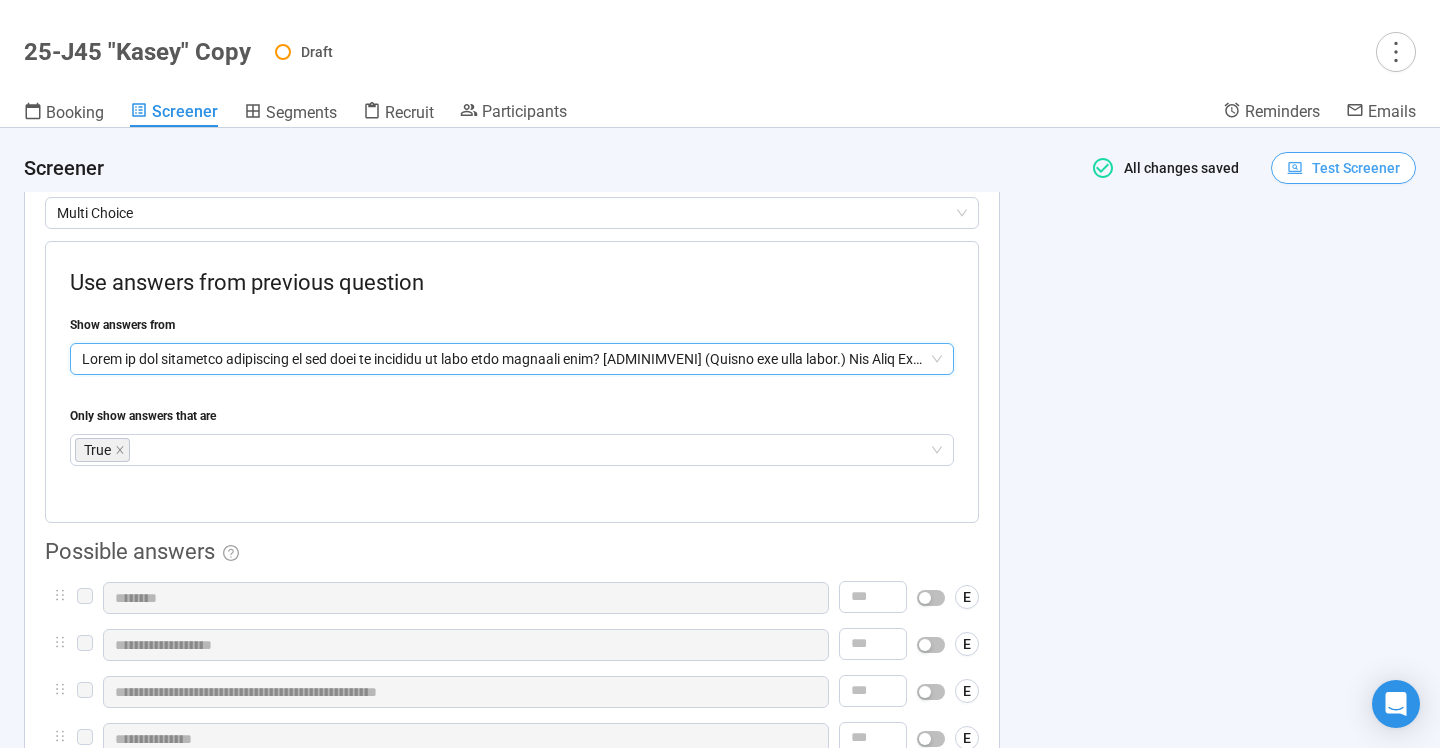 click on "Test Screener" at bounding box center (1356, 168) 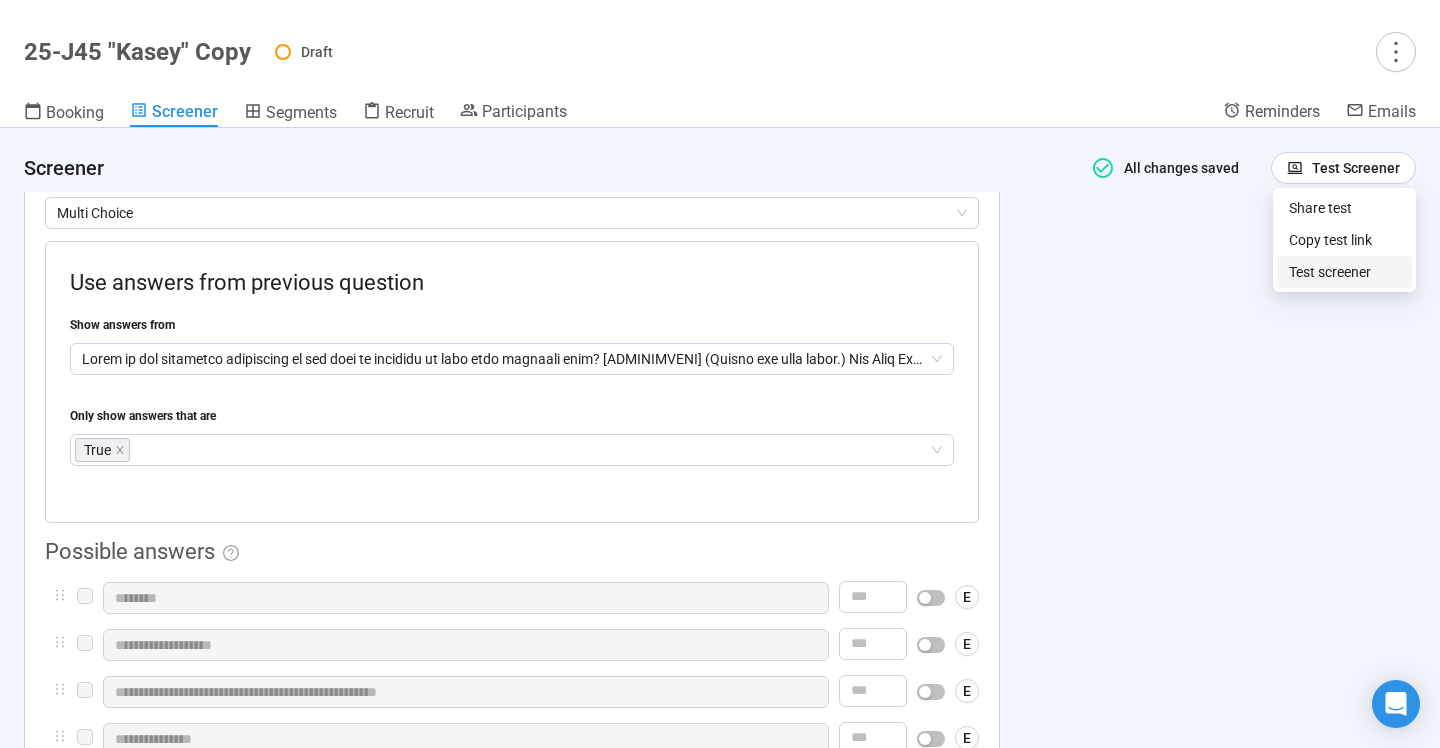 click on "Test screener" at bounding box center (1330, 272) 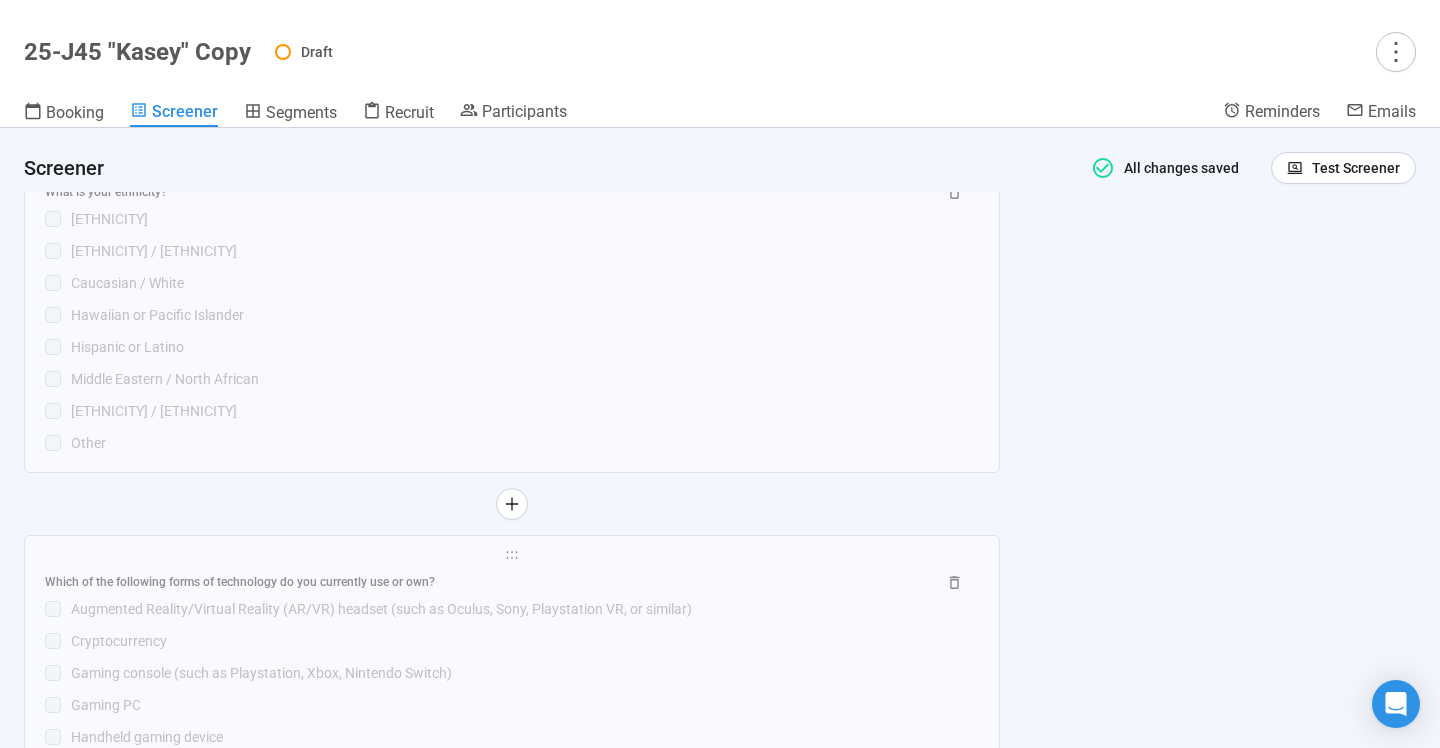 scroll, scrollTop: 6928, scrollLeft: 0, axis: vertical 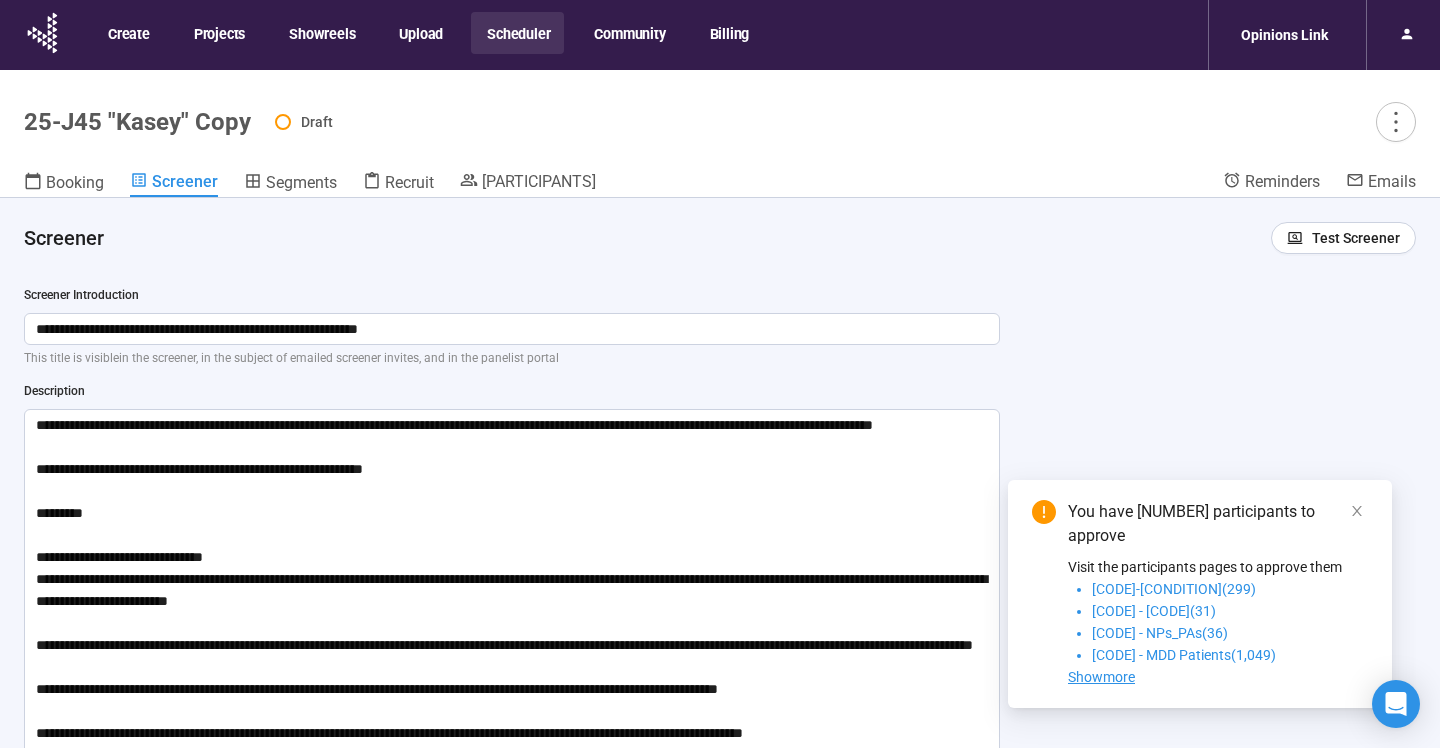 click on "Scheduler" at bounding box center (517, 33) 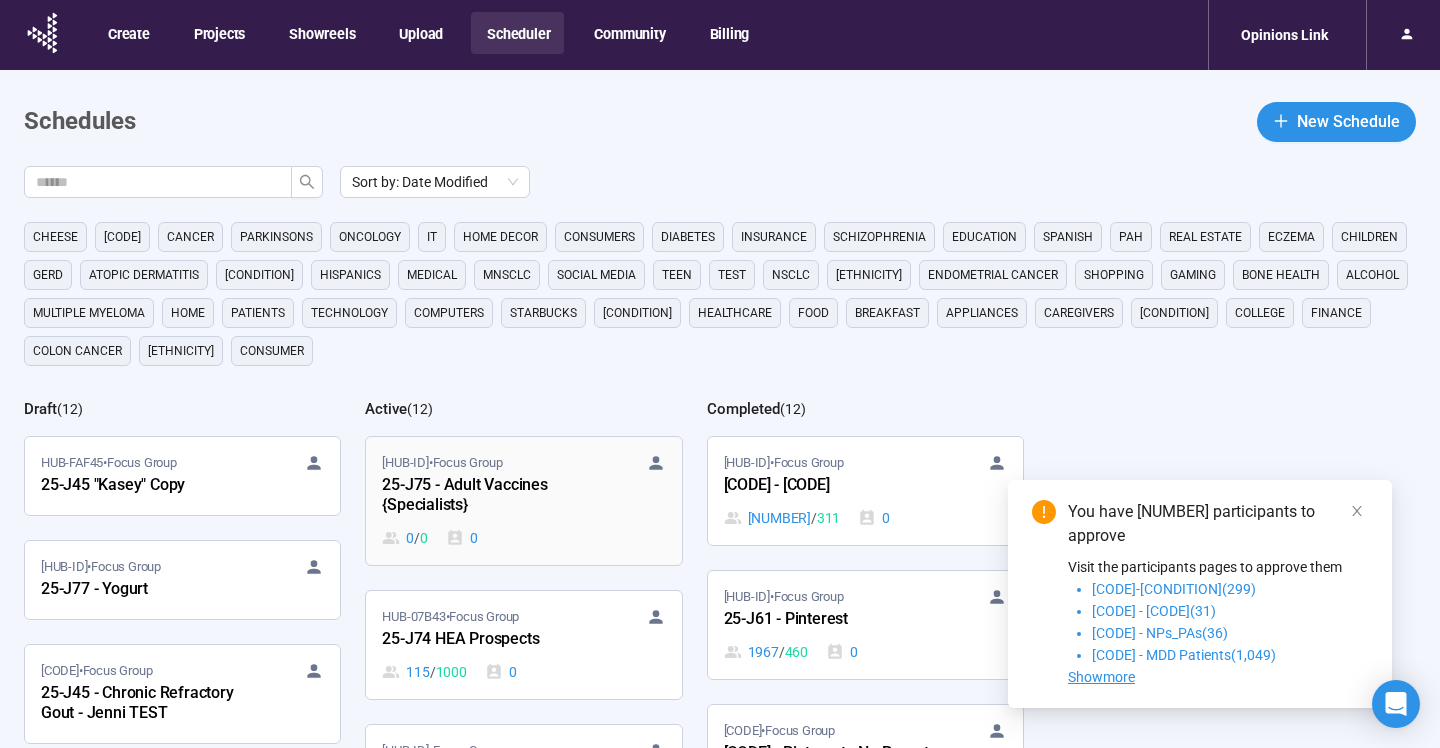 scroll, scrollTop: 5, scrollLeft: 0, axis: vertical 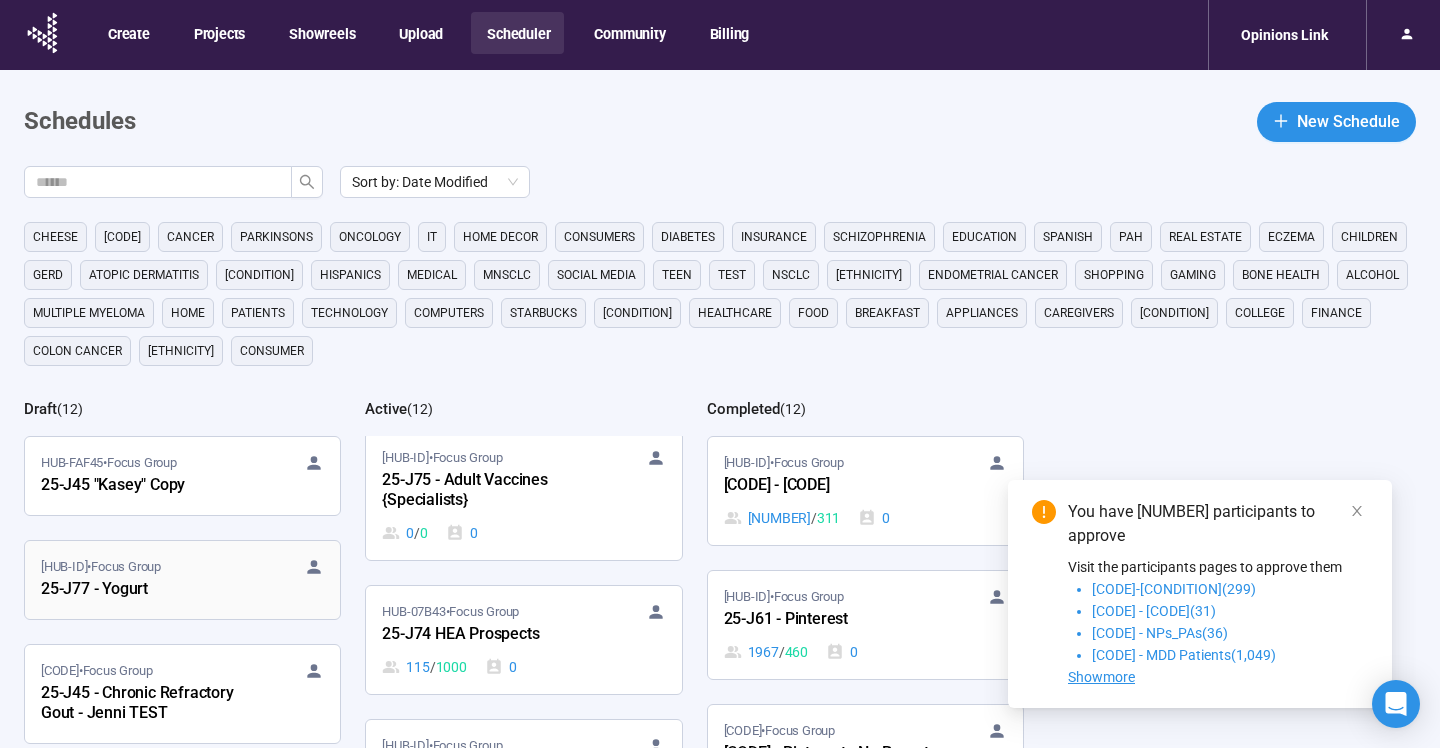click on "25-J77 - Yogurt" at bounding box center (151, 590) 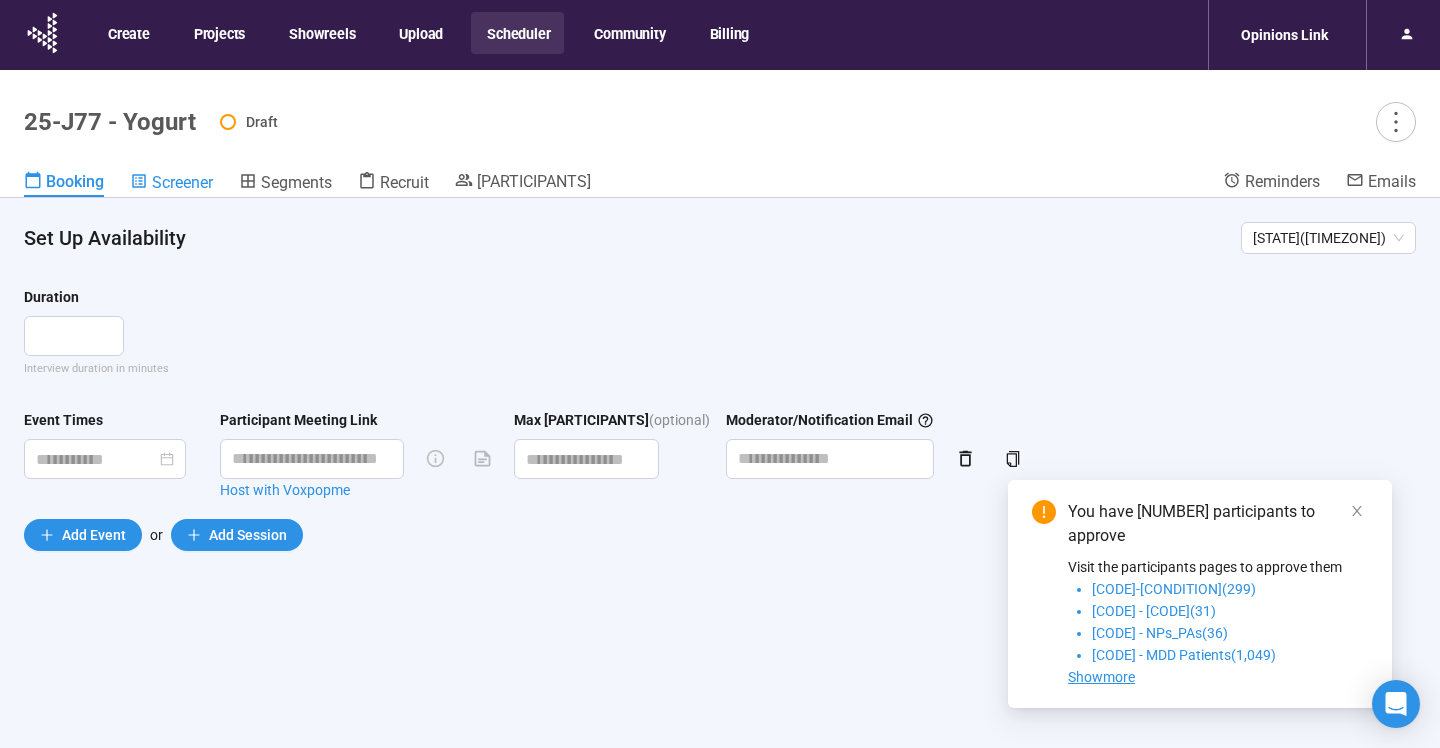 click on "Screener" at bounding box center (182, 182) 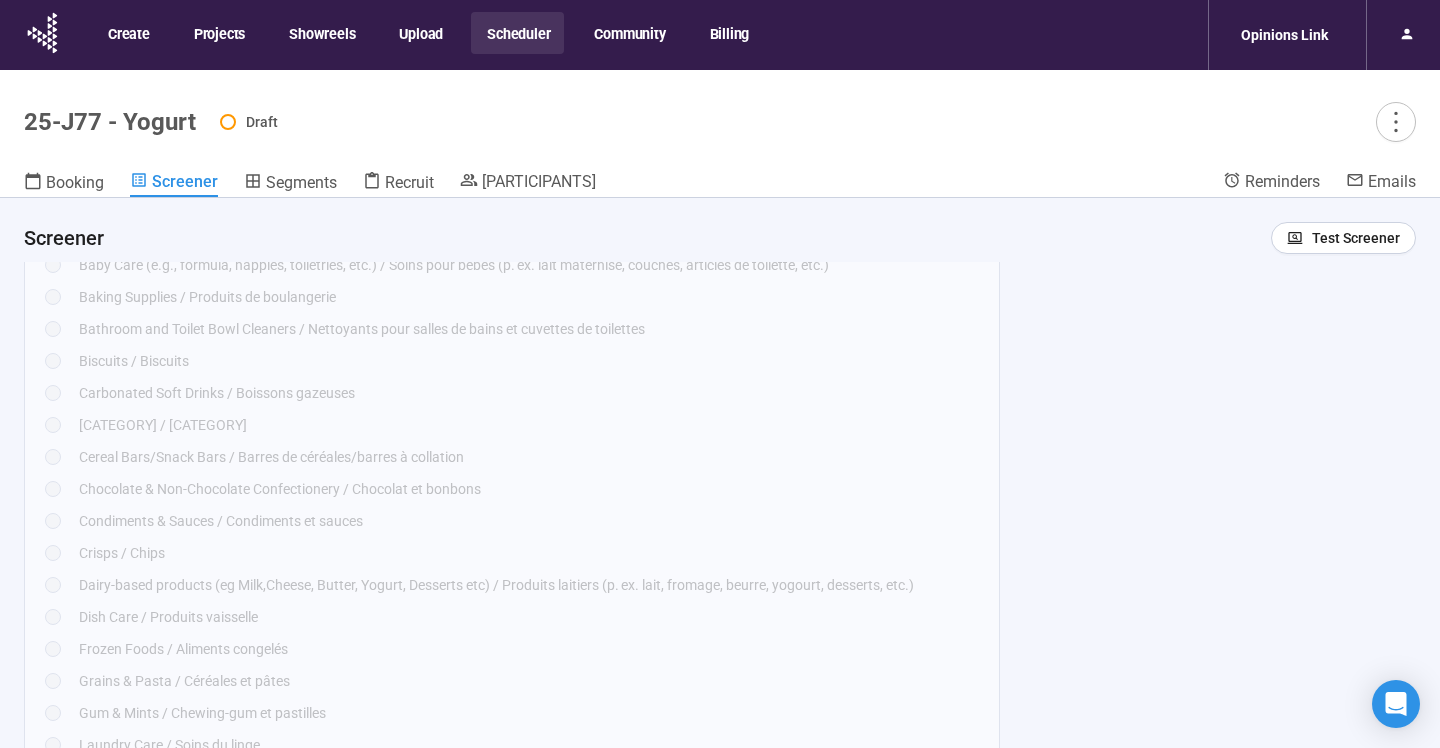 scroll, scrollTop: 10269, scrollLeft: 0, axis: vertical 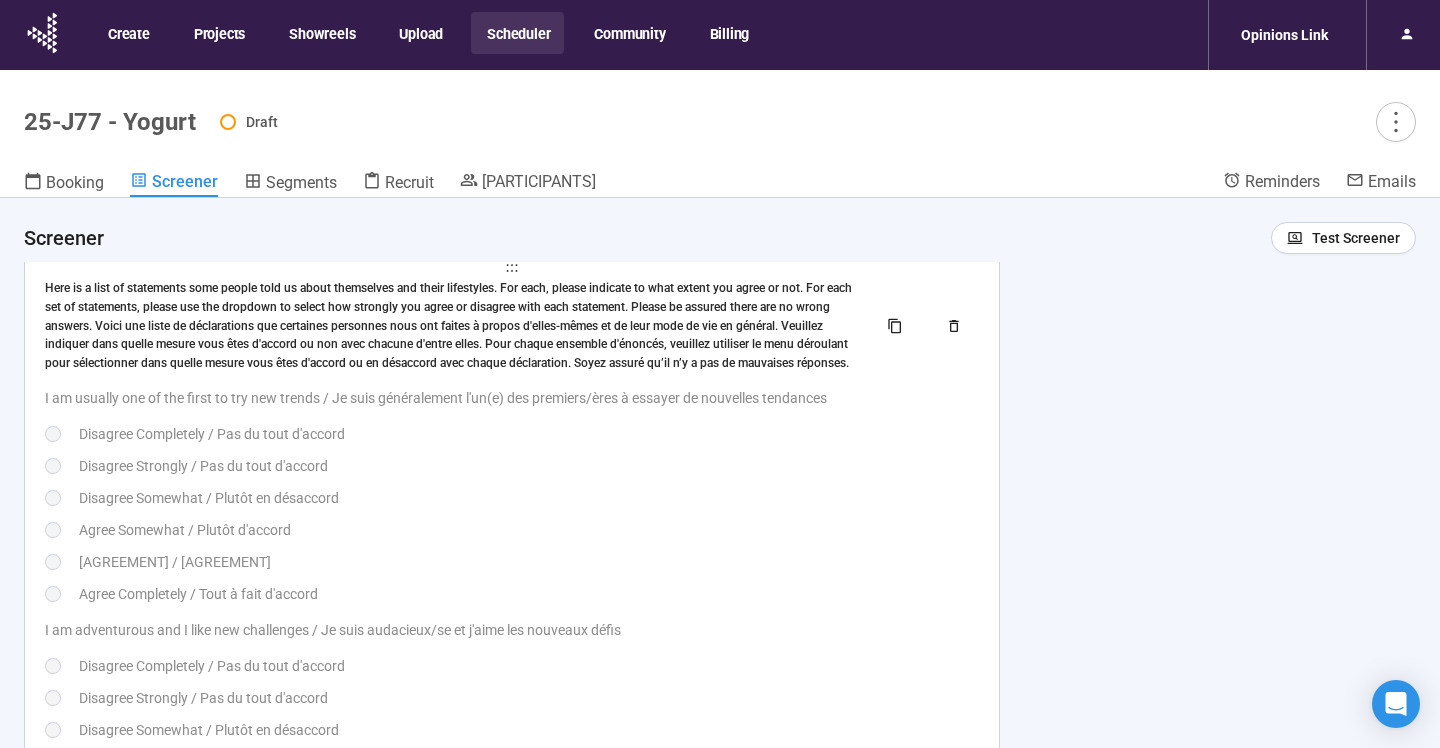 click on "Disagree Completely / Pas du tout d'accord" at bounding box center [529, 434] 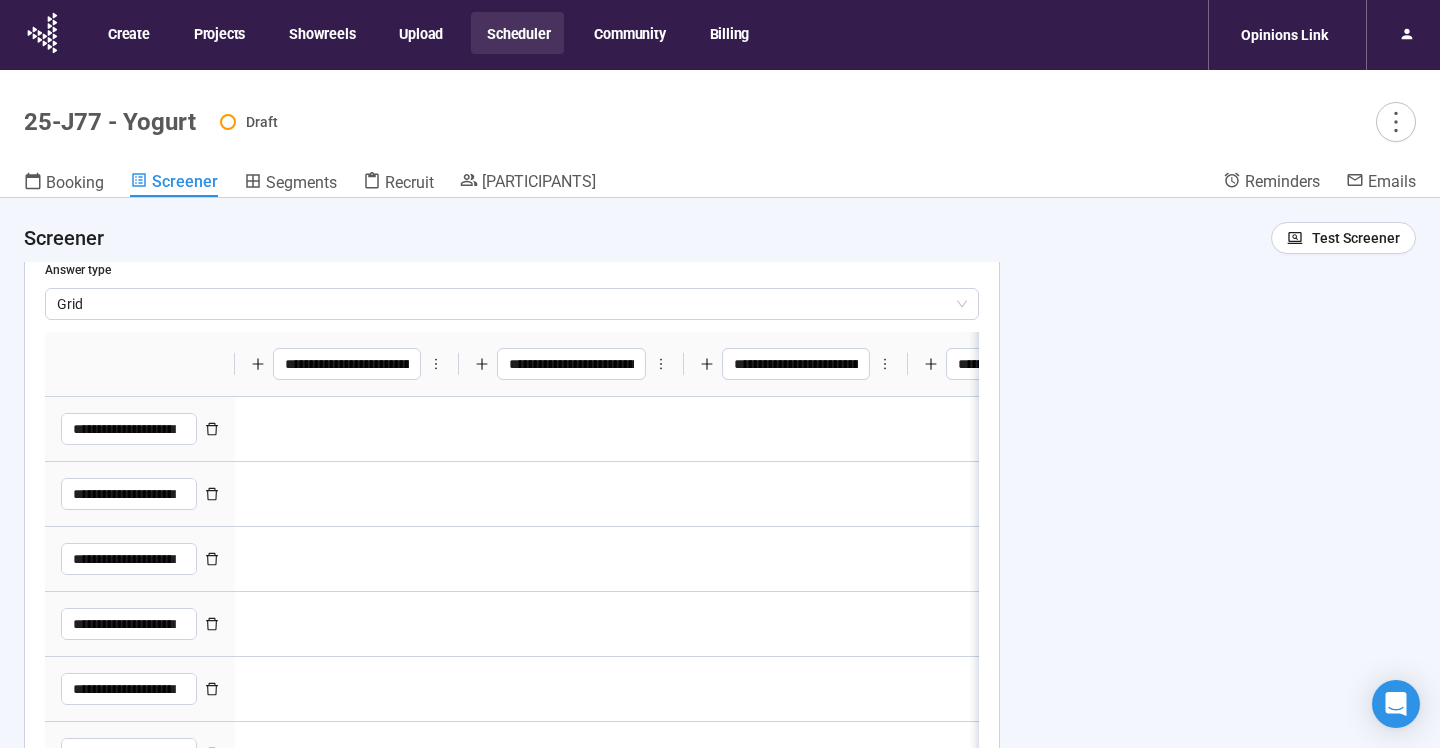 type on "**********" 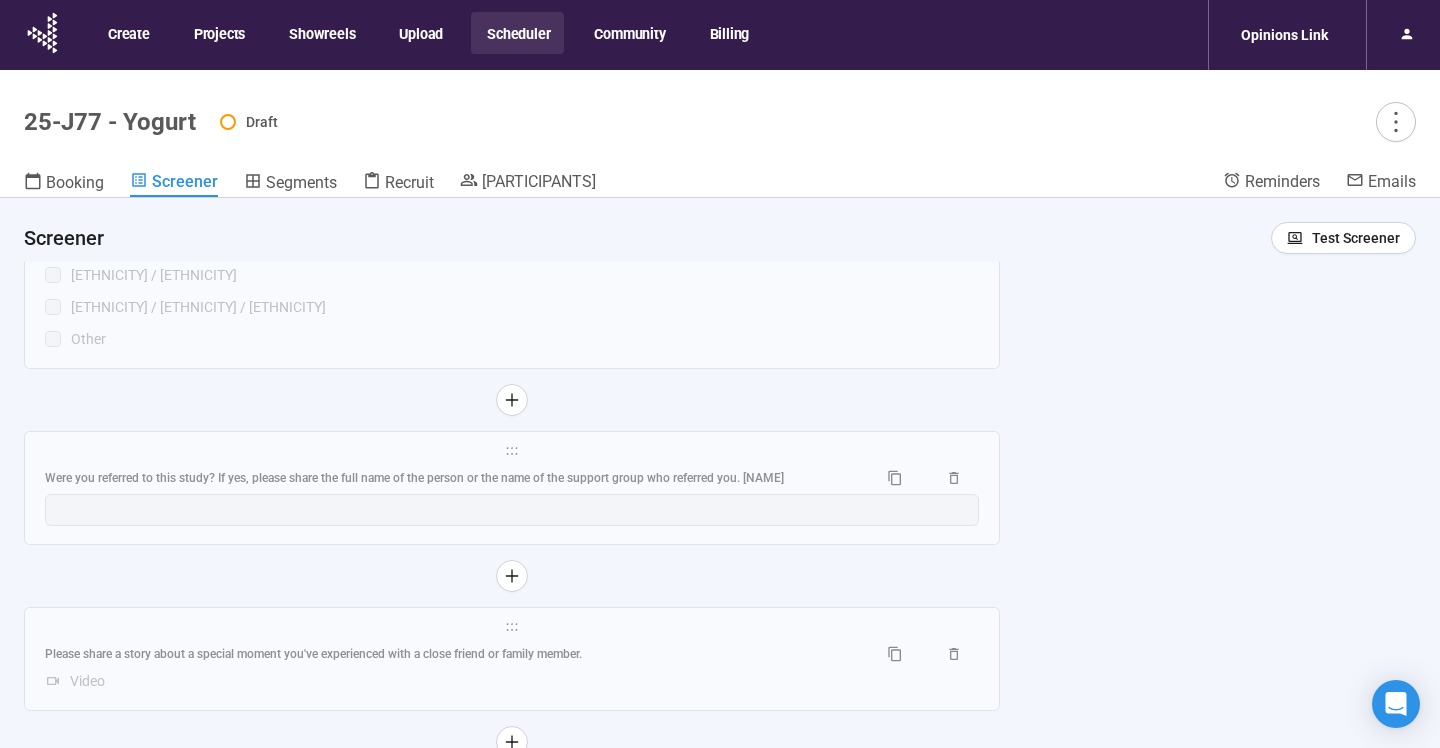 scroll, scrollTop: 23929, scrollLeft: 0, axis: vertical 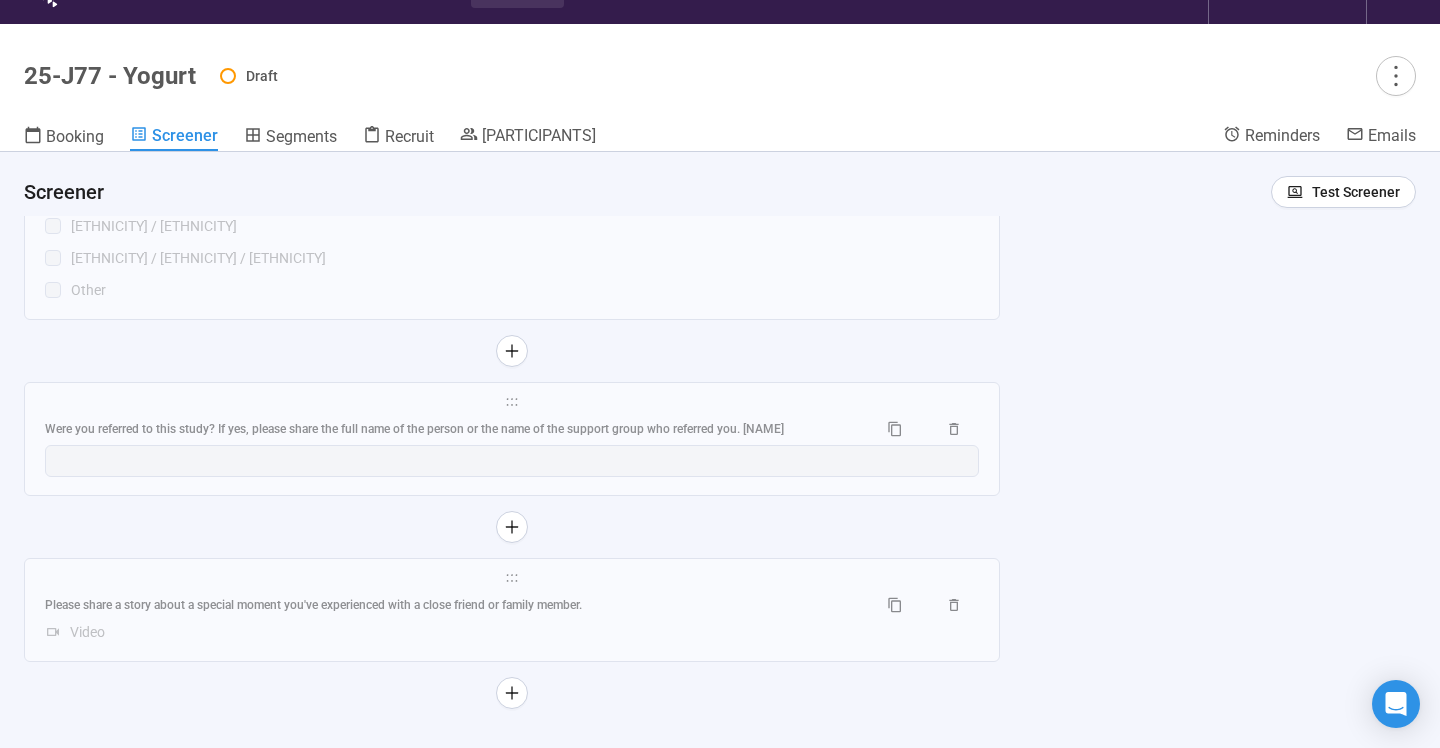 click on "**********" at bounding box center (720, 462) 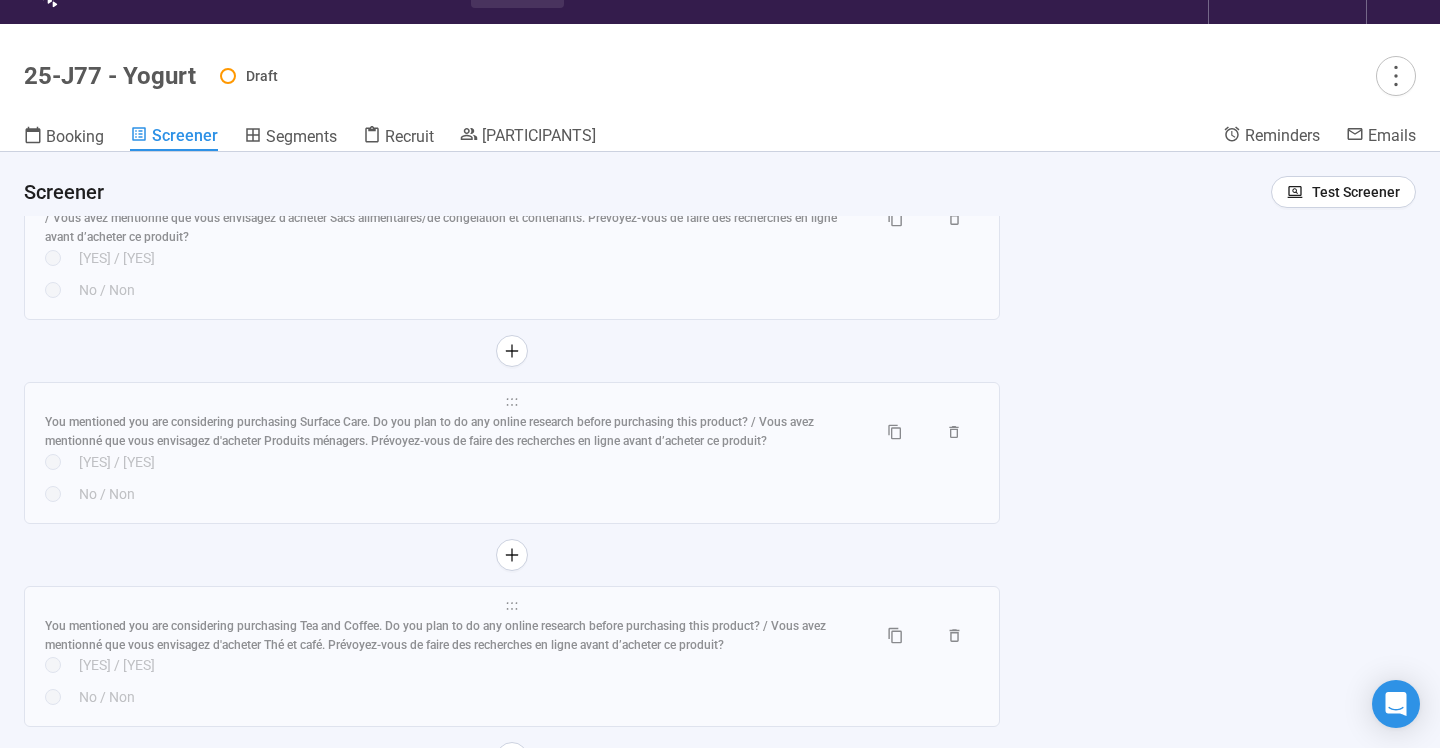scroll, scrollTop: 20960, scrollLeft: 0, axis: vertical 